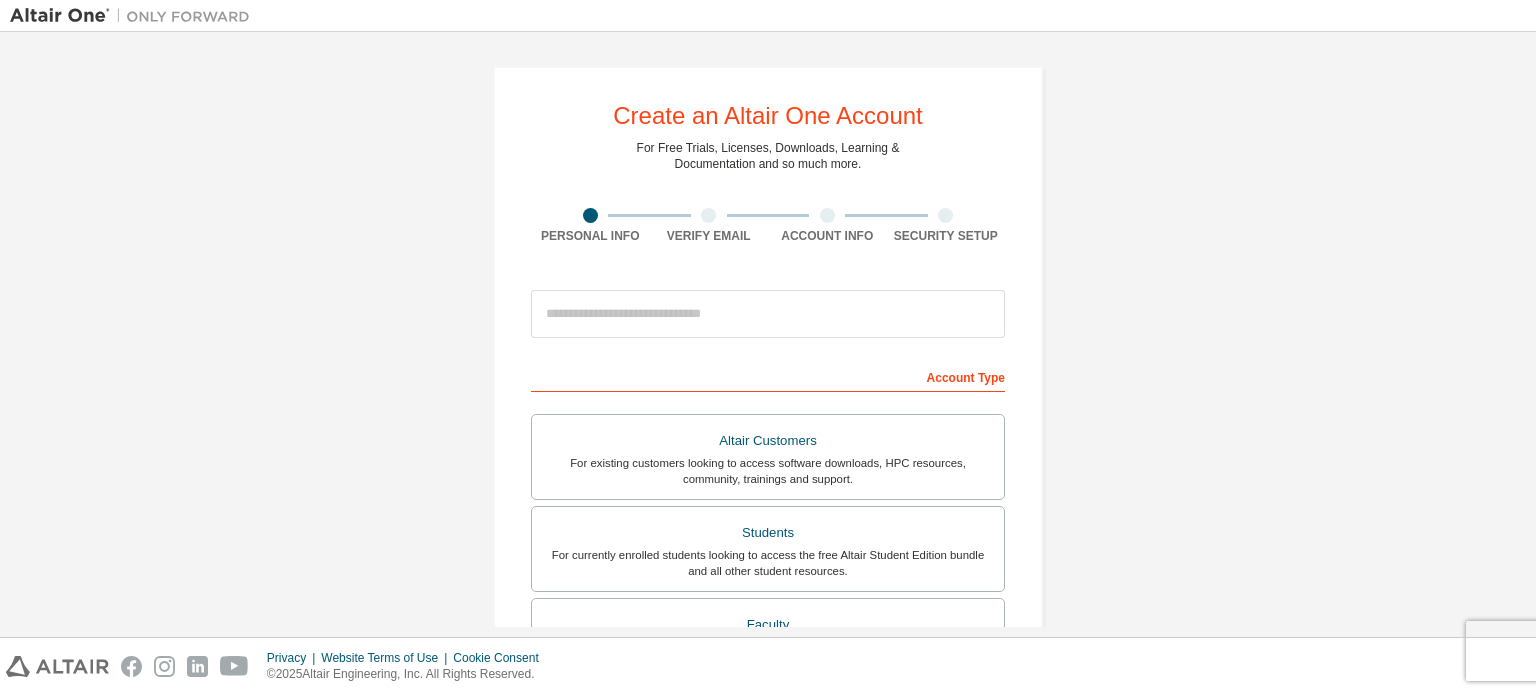 scroll, scrollTop: 0, scrollLeft: 0, axis: both 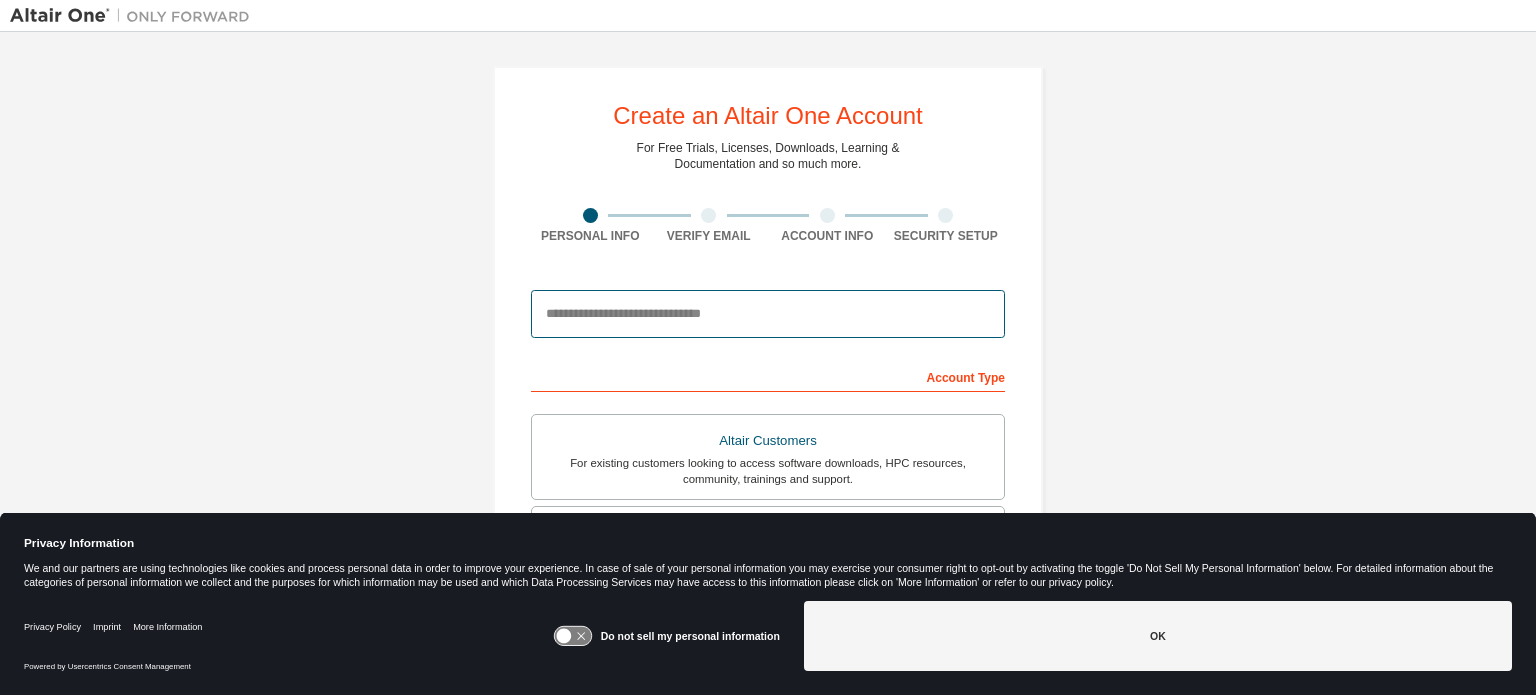 click at bounding box center (768, 314) 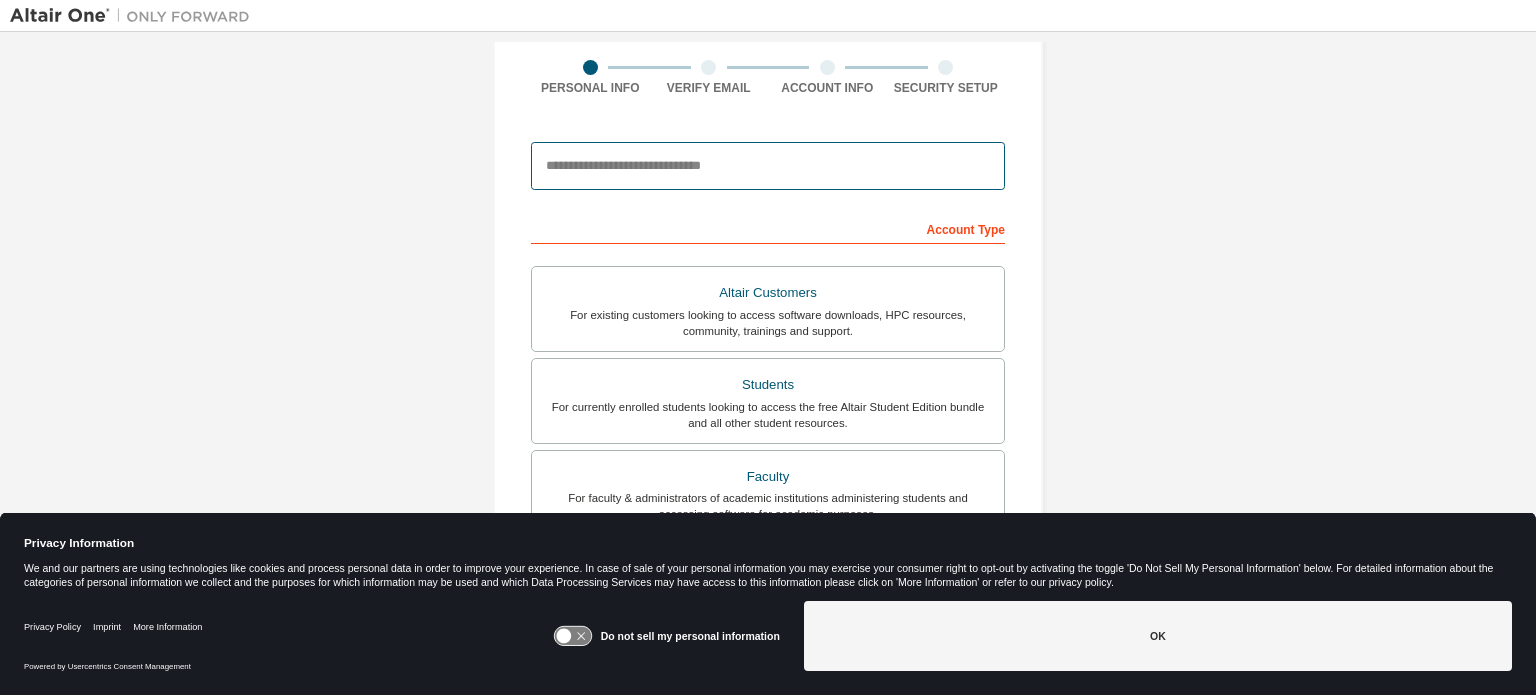 scroll, scrollTop: 151, scrollLeft: 0, axis: vertical 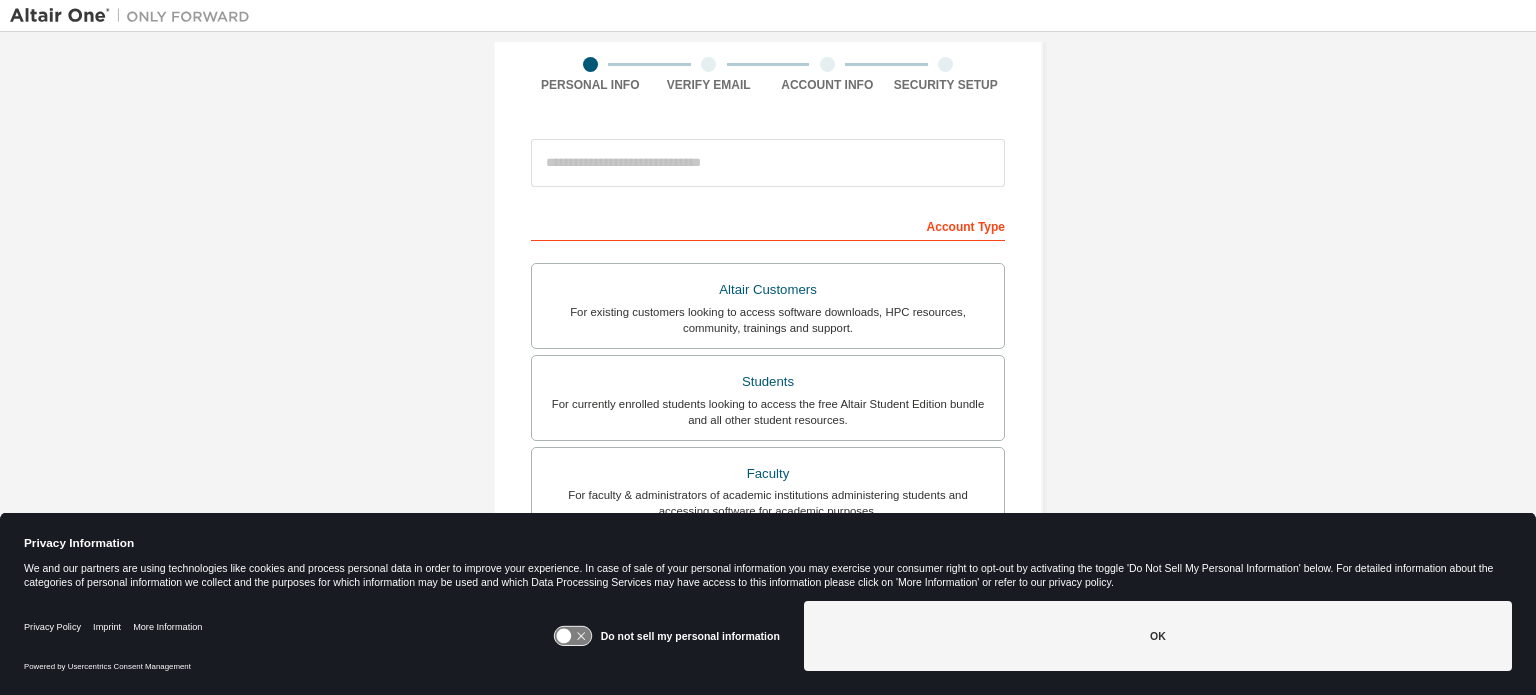 click on "Create an Altair One Account For Free Trials, Licenses, Downloads, Learning &  Documentation and so much more. Personal Info Verify Email Account Info Security Setup This is a federated email. No need to register a new account. You should be able to  login  by using your company's SSO credentials. Email already exists. Please try to  login  instead. Account Type Altair Customers For existing customers looking to access software downloads, HPC resources, community, trainings and support. Students For currently enrolled students looking to access the free Altair Student Edition bundle and all other student resources. Faculty For faculty & administrators of academic institutions administering students and accessing software for academic purposes. Everyone else For individuals, businesses and everyone else looking to try Altair software and explore our product offerings. Your Profile First Name Last Name Job Title Please provide State/Province to help us route sales and support resources to you more efficiently." at bounding box center (768, 420) 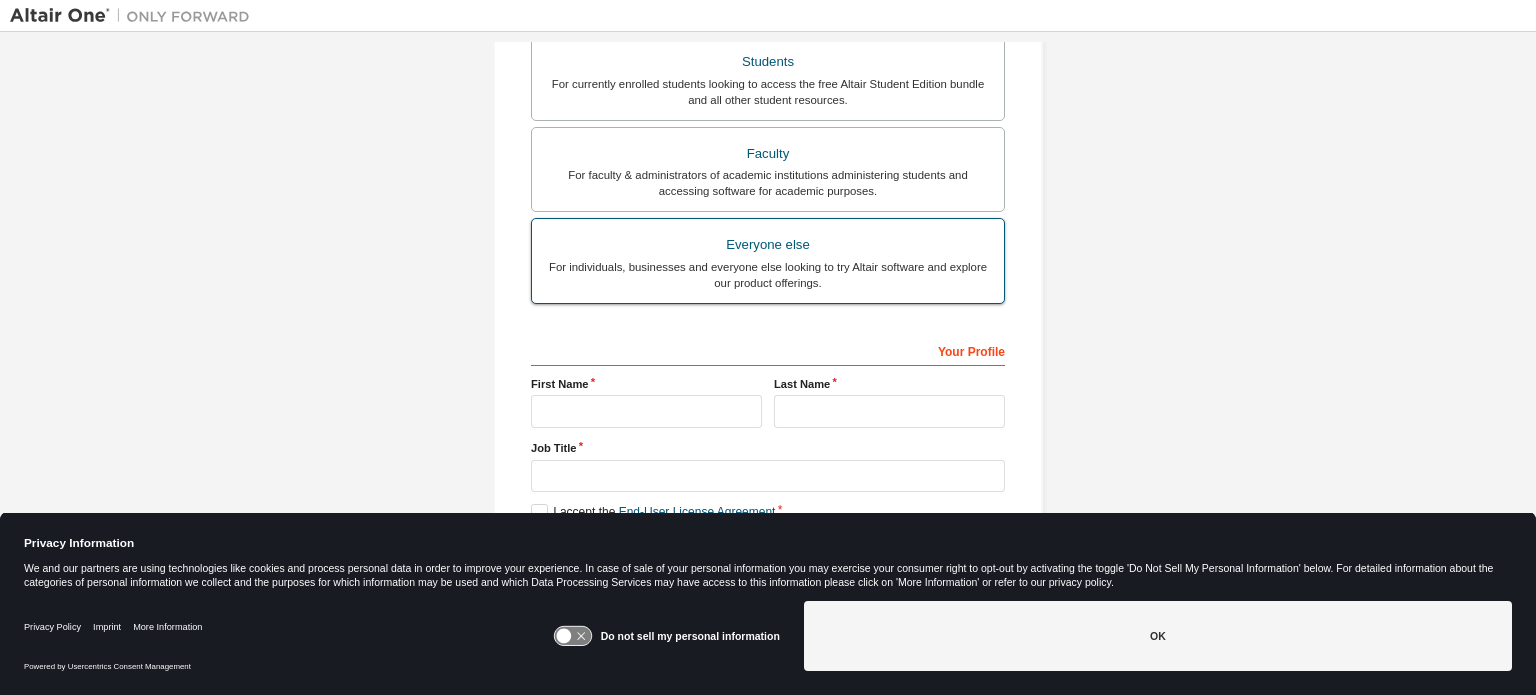 scroll, scrollTop: 470, scrollLeft: 0, axis: vertical 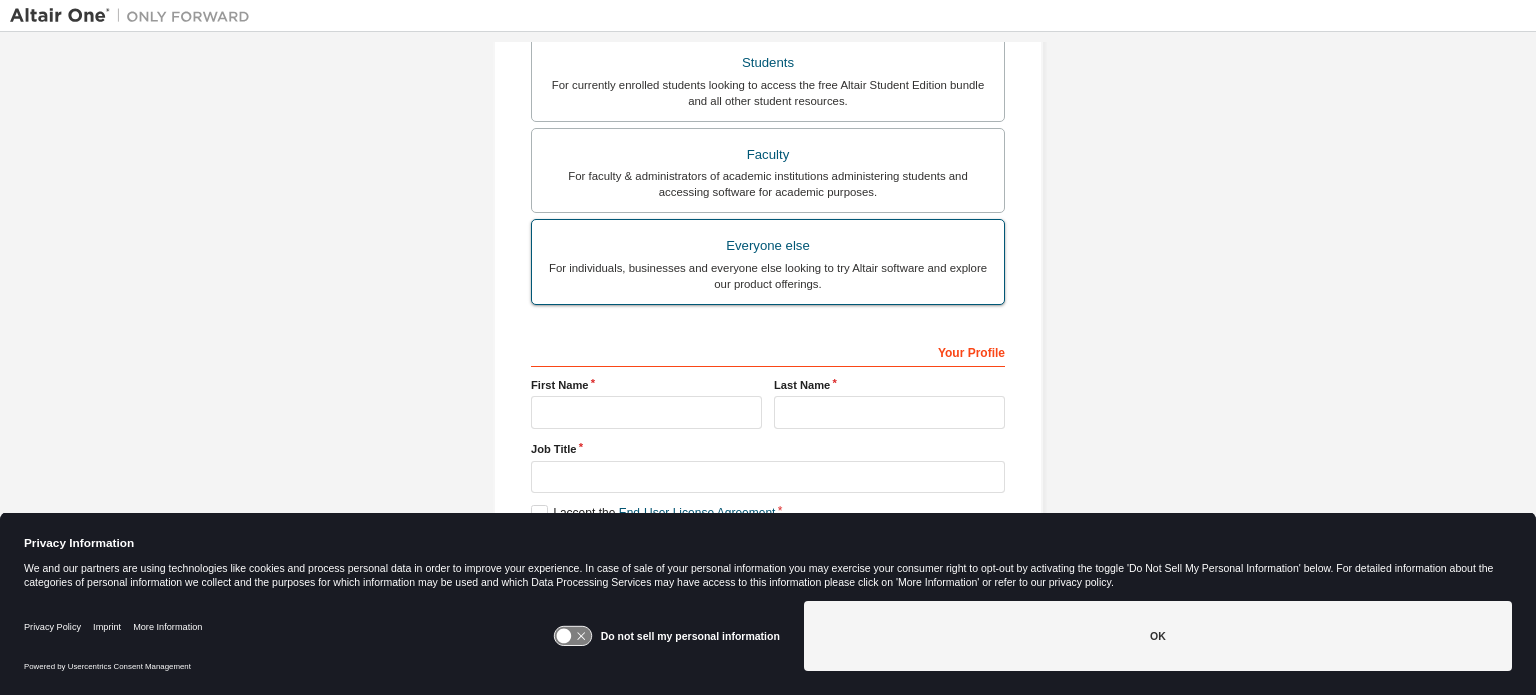 click on "For individuals, businesses and everyone else looking to try Altair software and explore our product offerings." at bounding box center (768, 276) 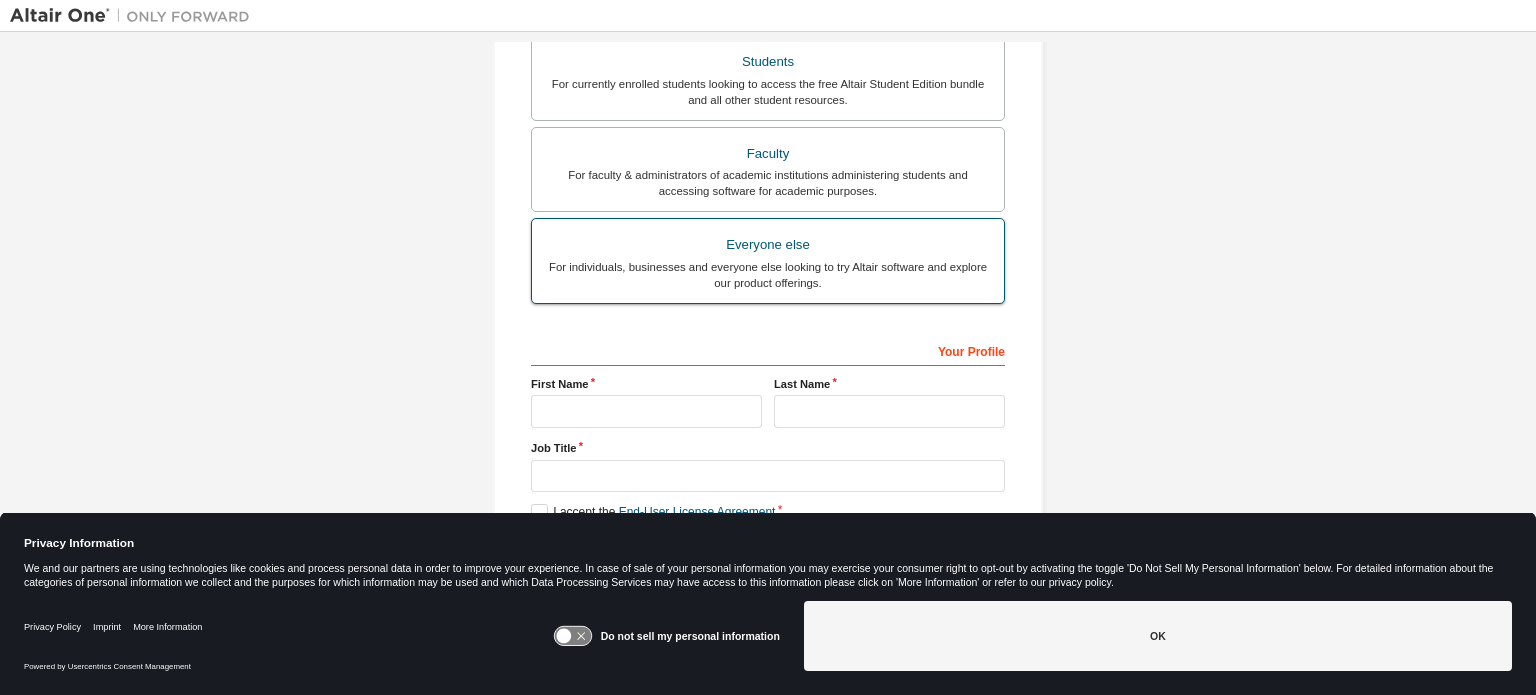 click on "For individuals, businesses and everyone else looking to try Altair software and explore our product offerings." at bounding box center [768, 275] 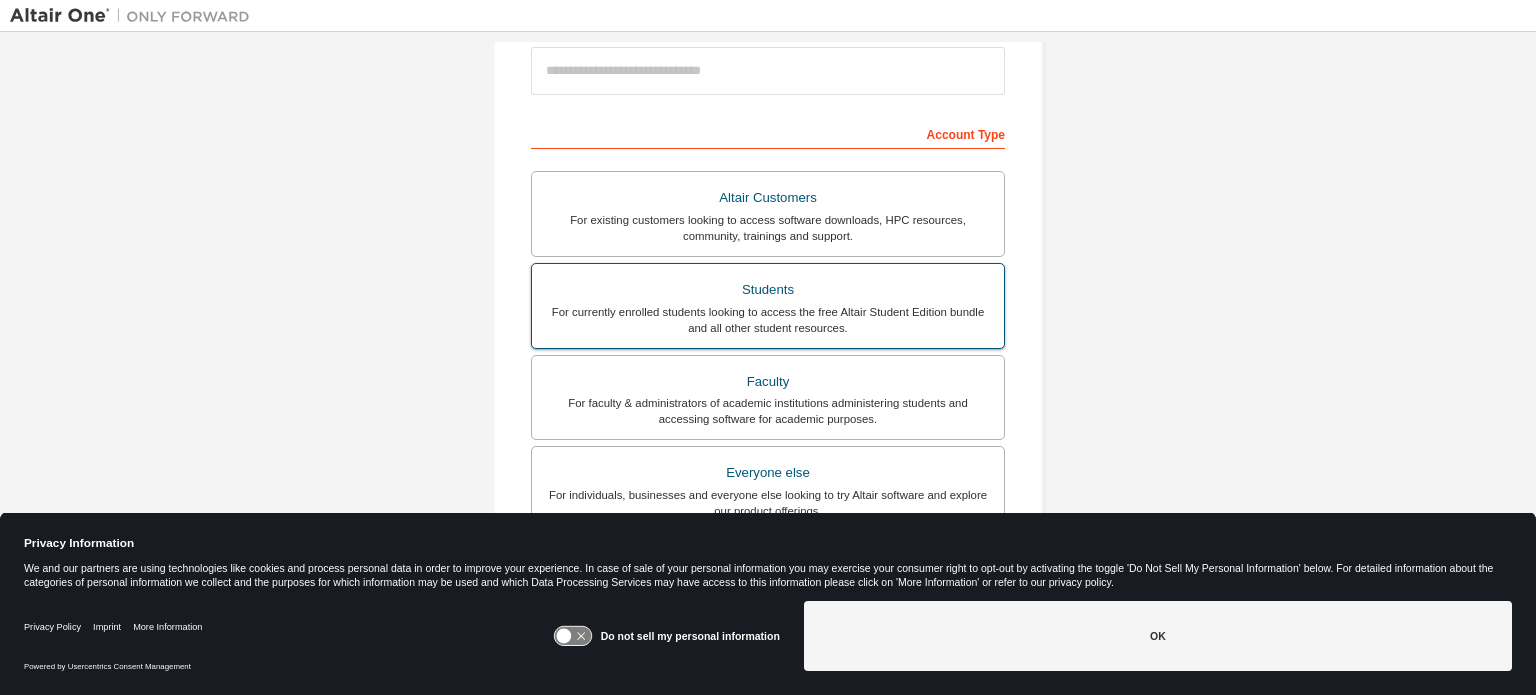 click on "Students" at bounding box center [768, 290] 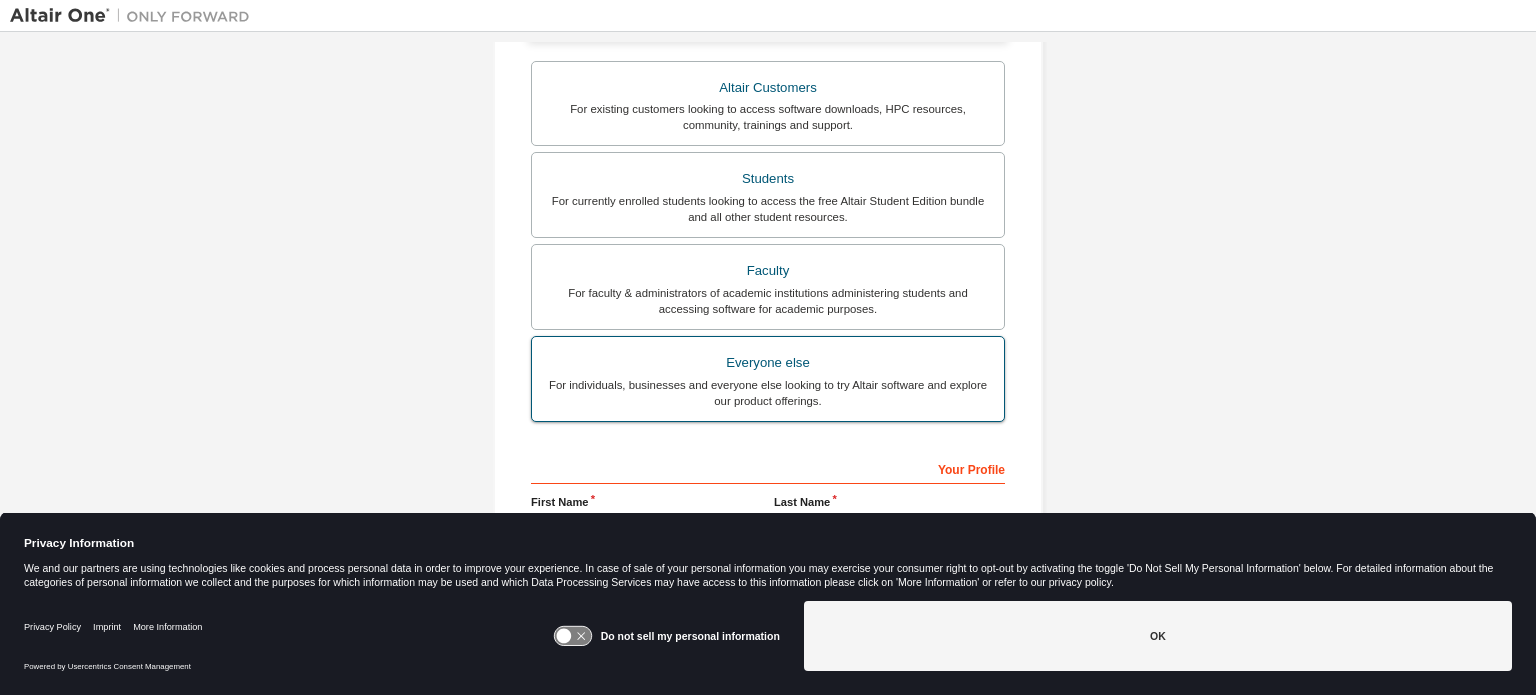 click on "For individuals, businesses and everyone else looking to try Altair software and explore our product offerings." at bounding box center [768, 393] 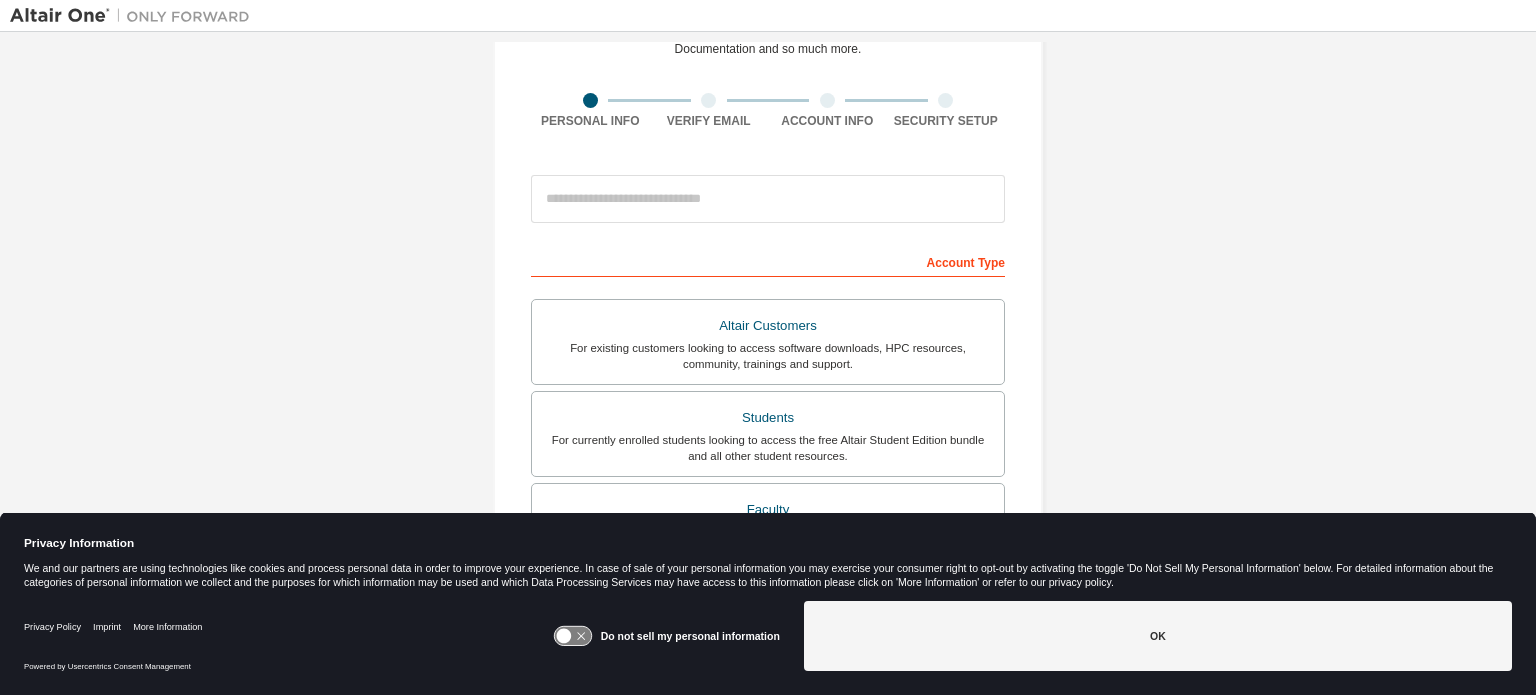 scroll, scrollTop: 67, scrollLeft: 0, axis: vertical 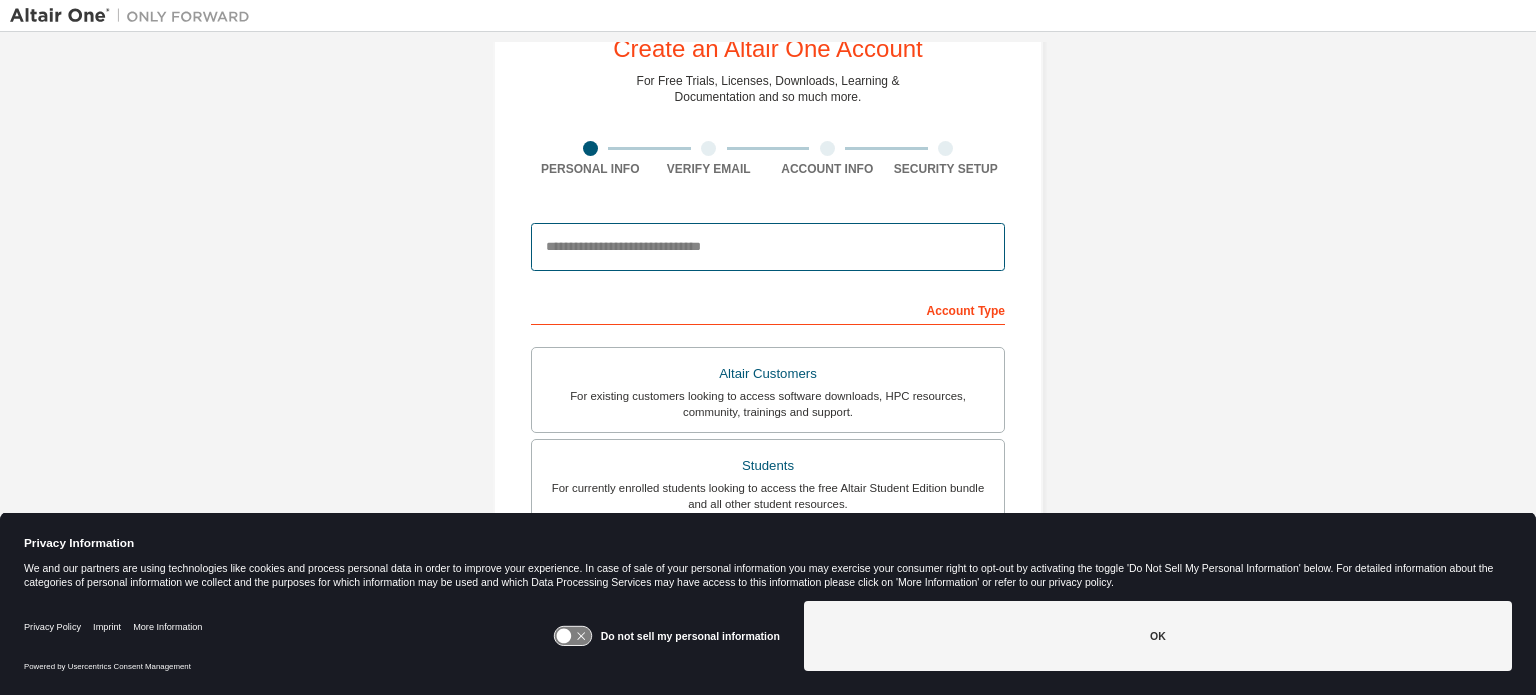 click at bounding box center [768, 247] 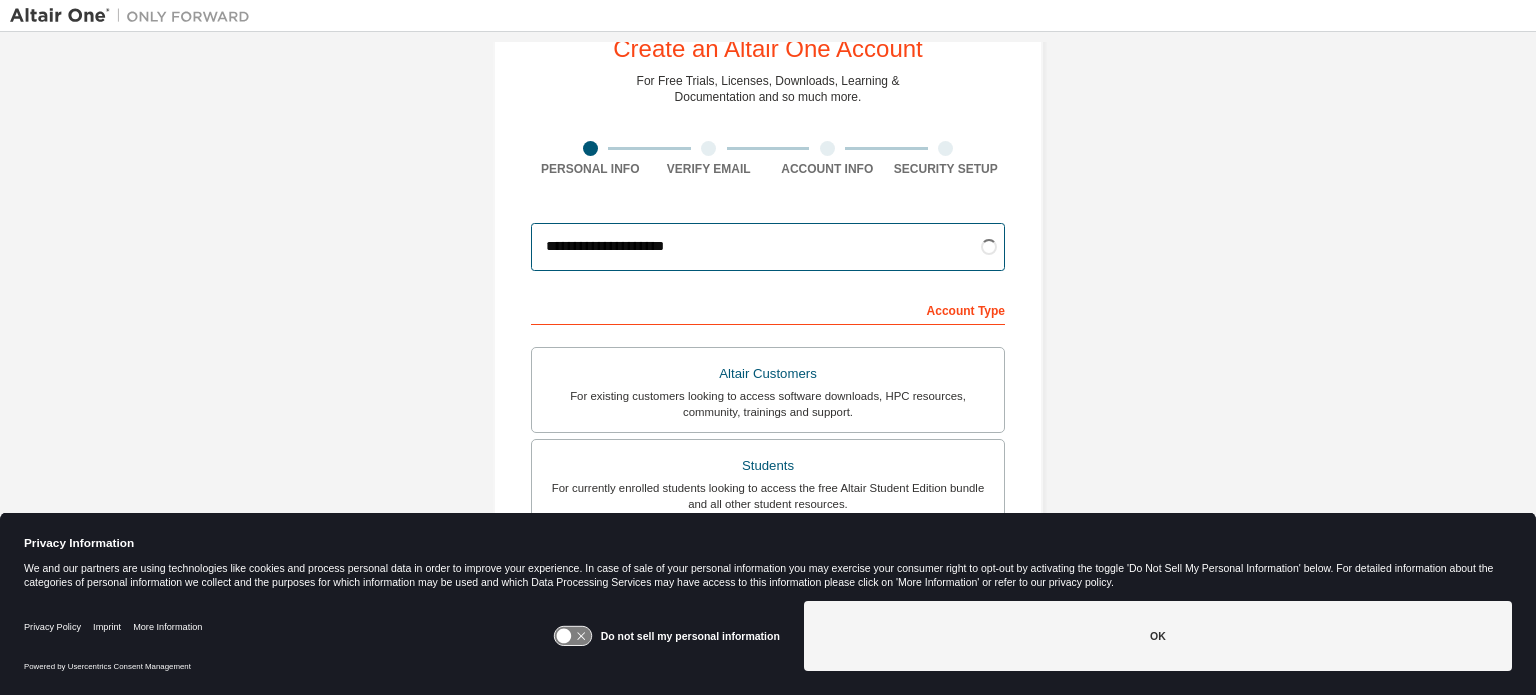 type on "**********" 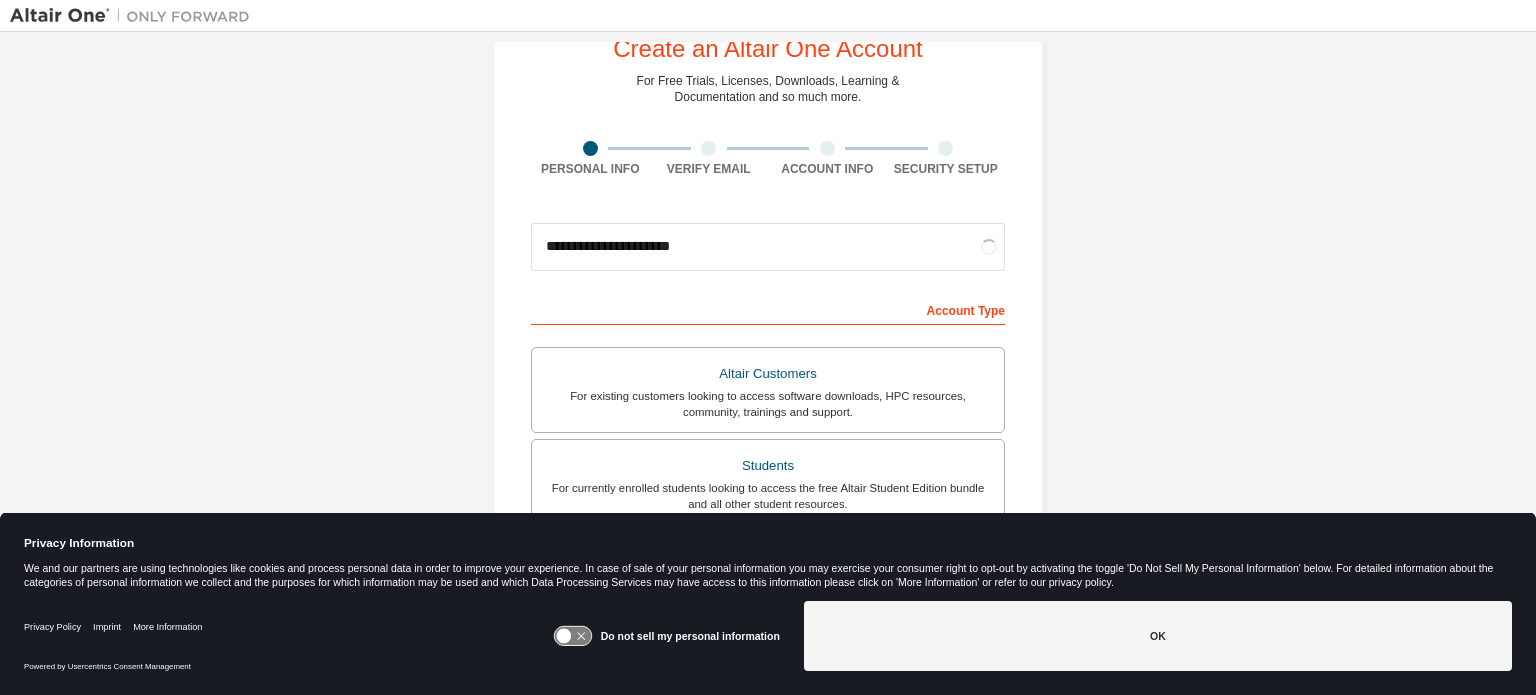 click on "Account Type" at bounding box center (768, 309) 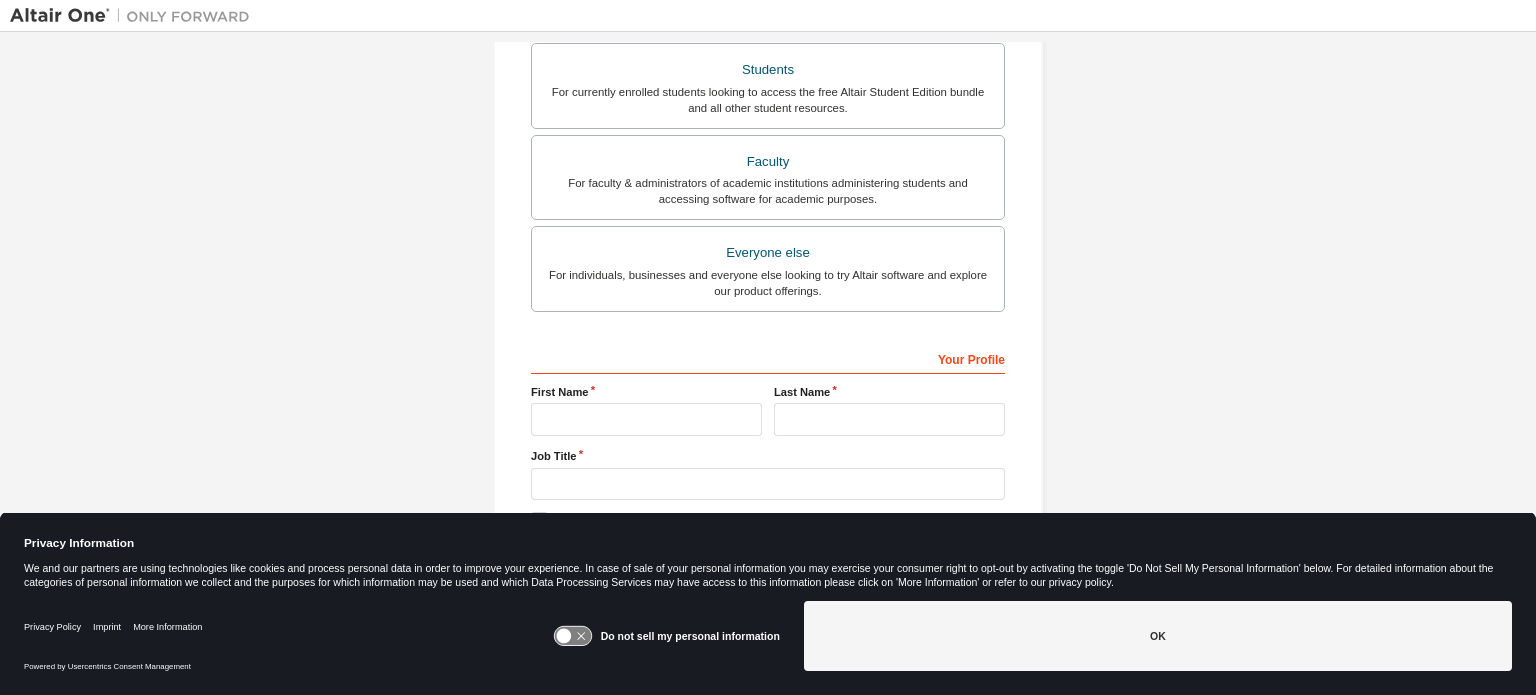 scroll, scrollTop: 471, scrollLeft: 0, axis: vertical 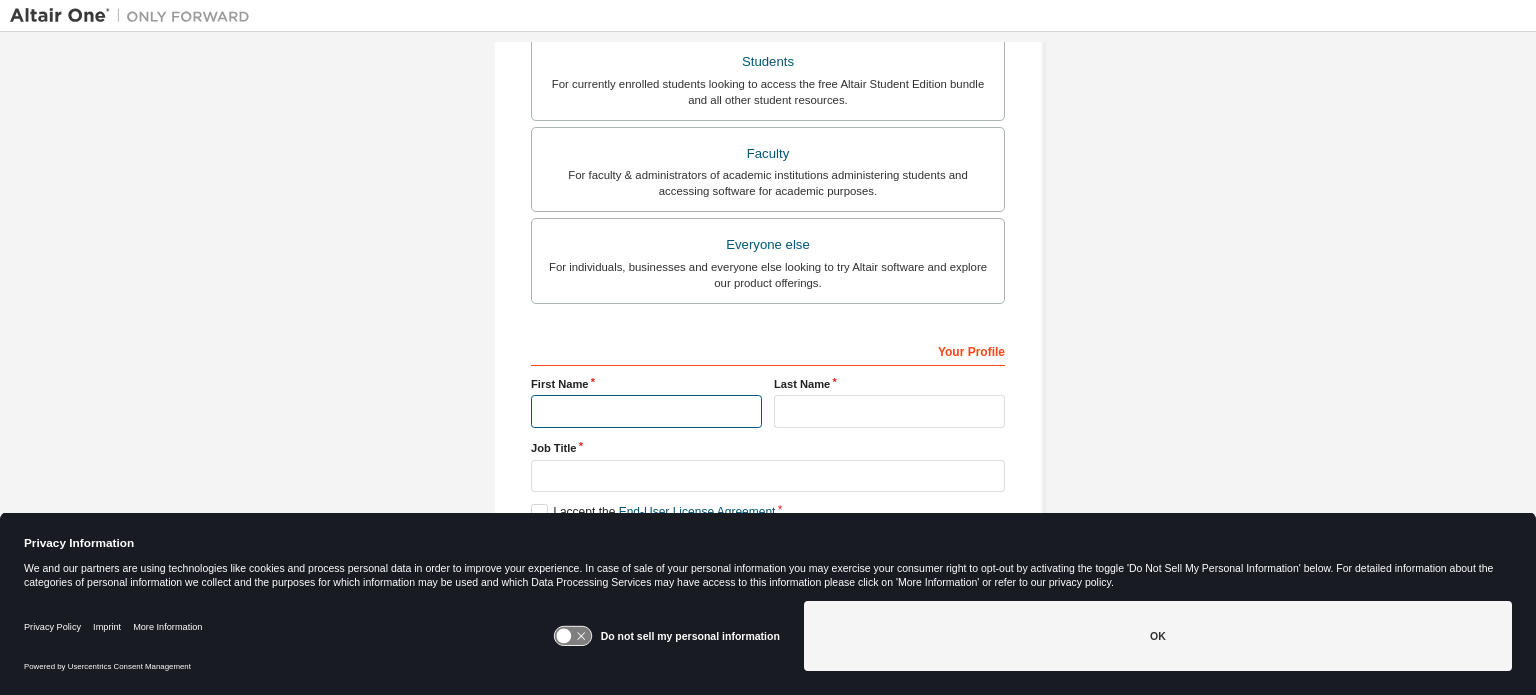 click at bounding box center (646, 411) 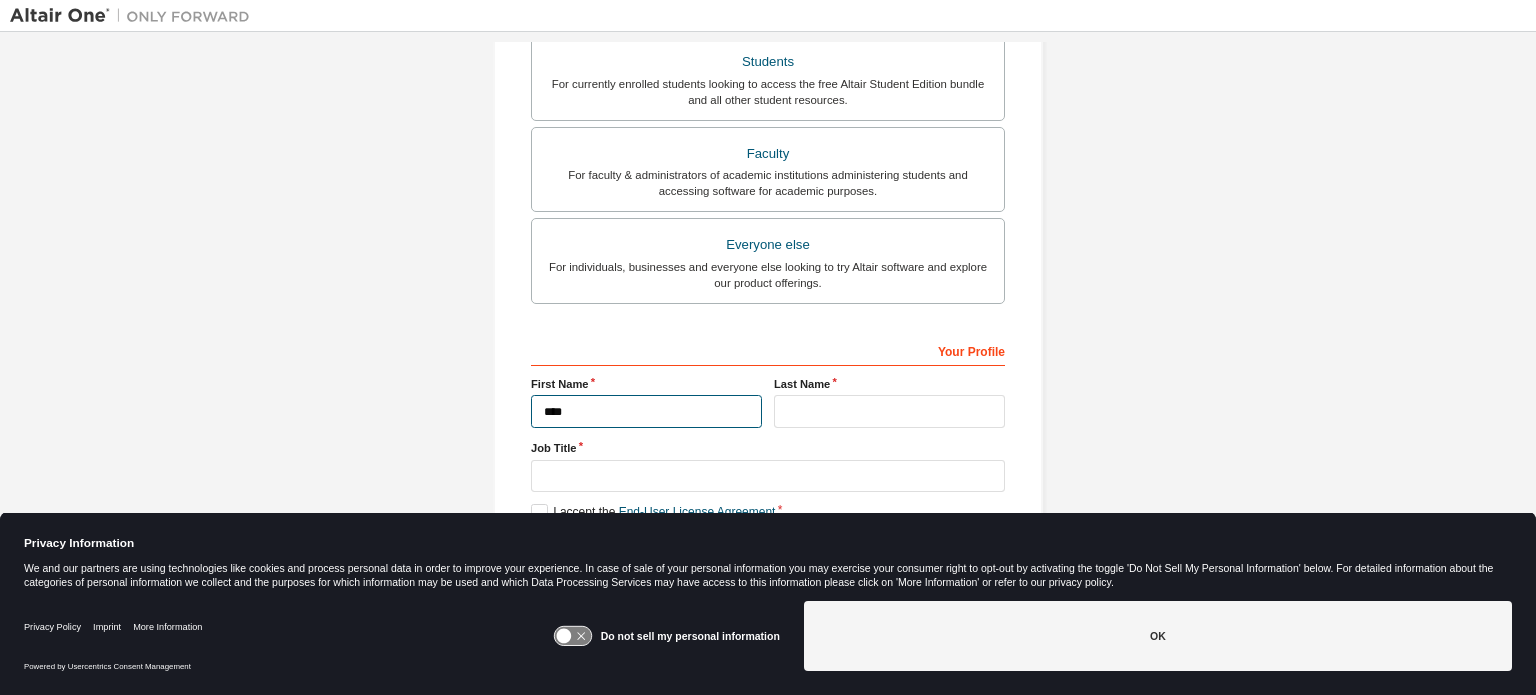 type on "****" 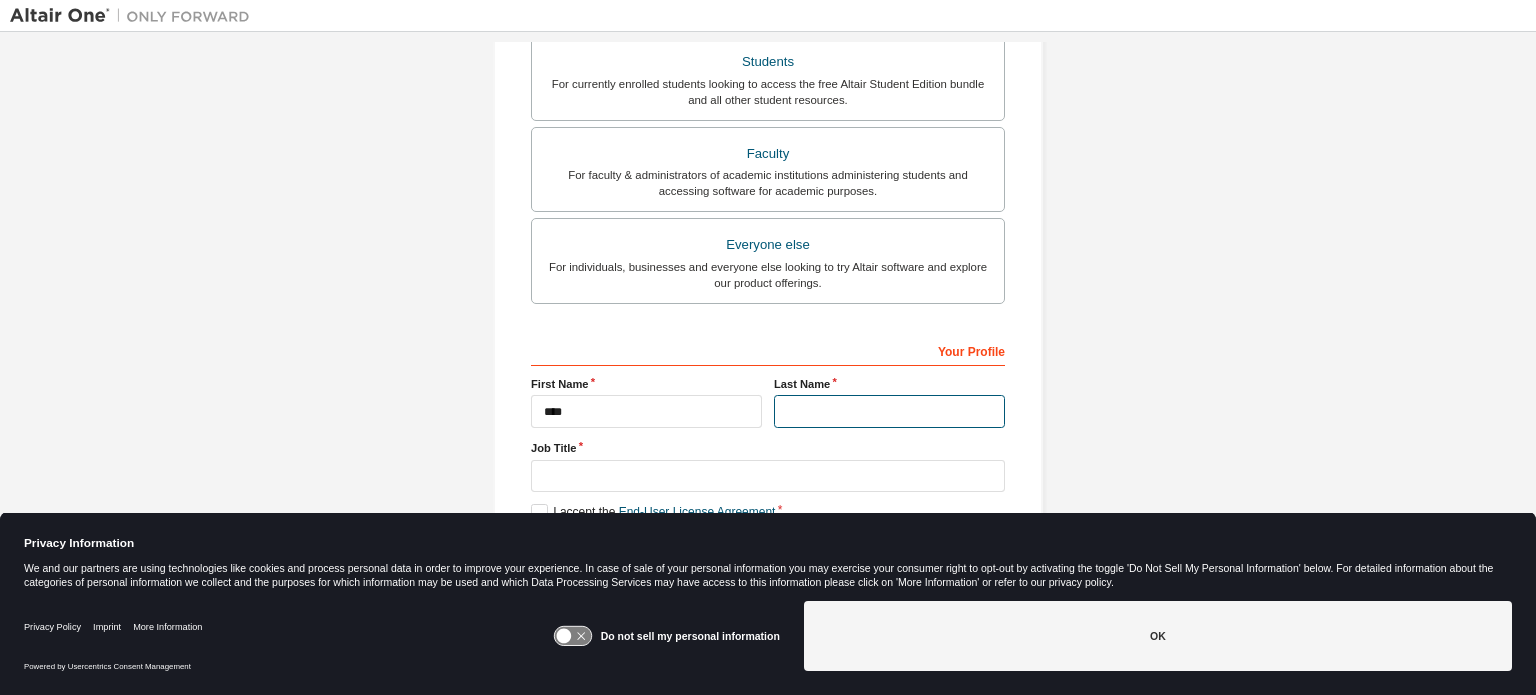 click at bounding box center (889, 411) 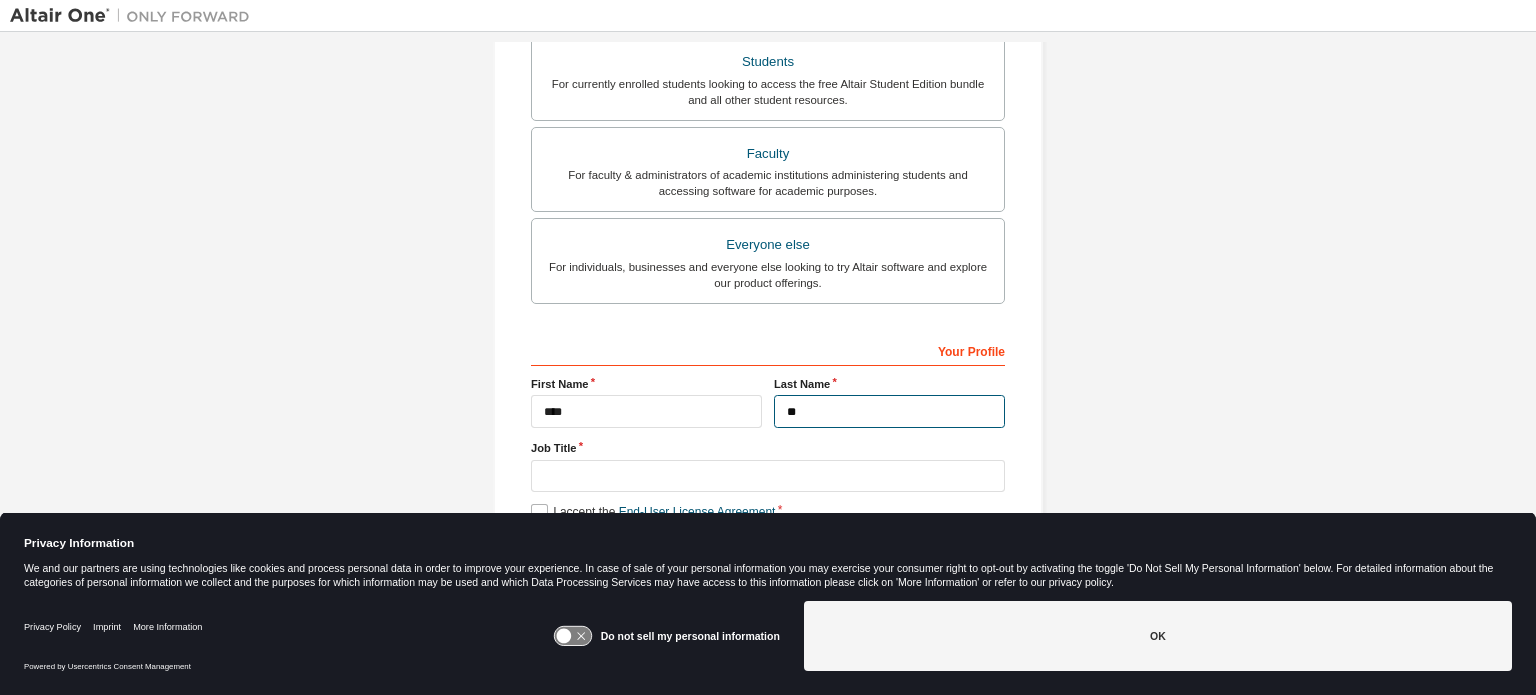 type on "**" 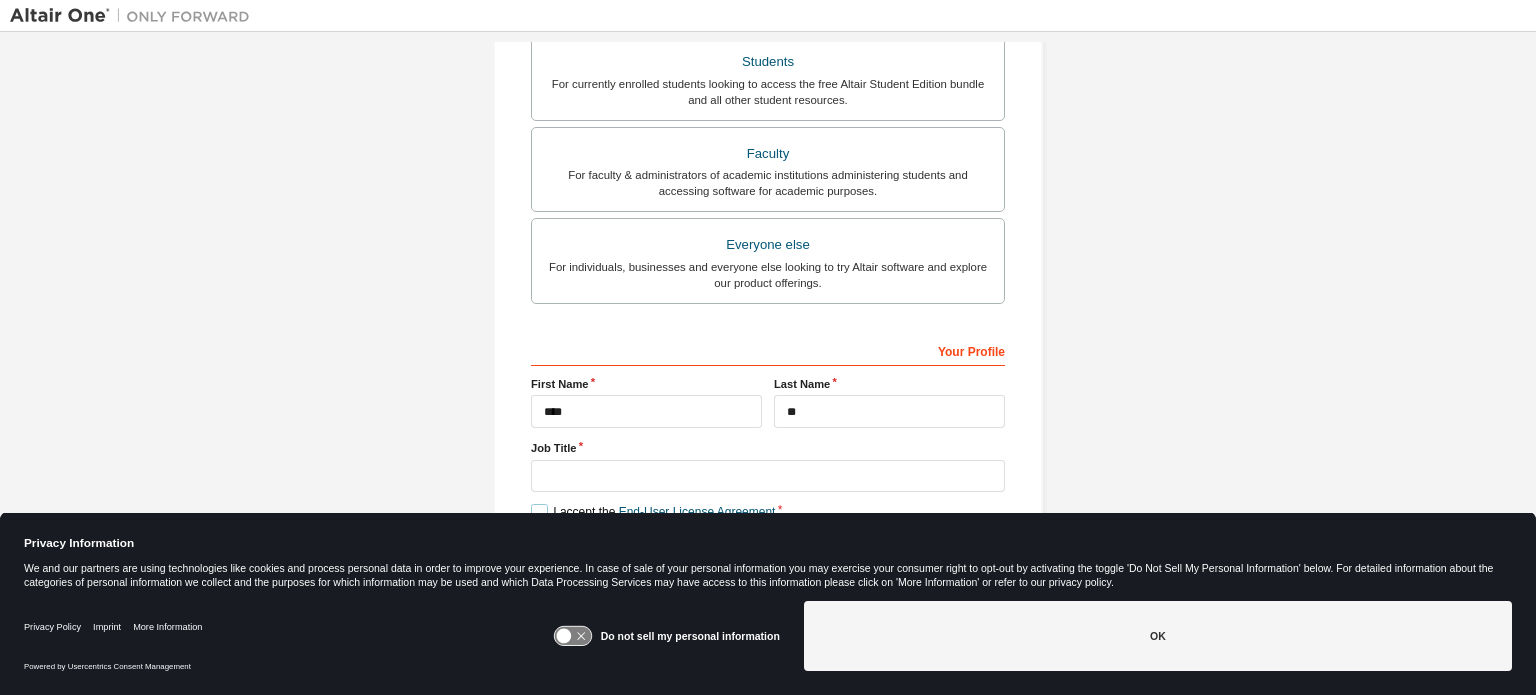 click on "I accept the    End-User License Agreement" at bounding box center [653, 512] 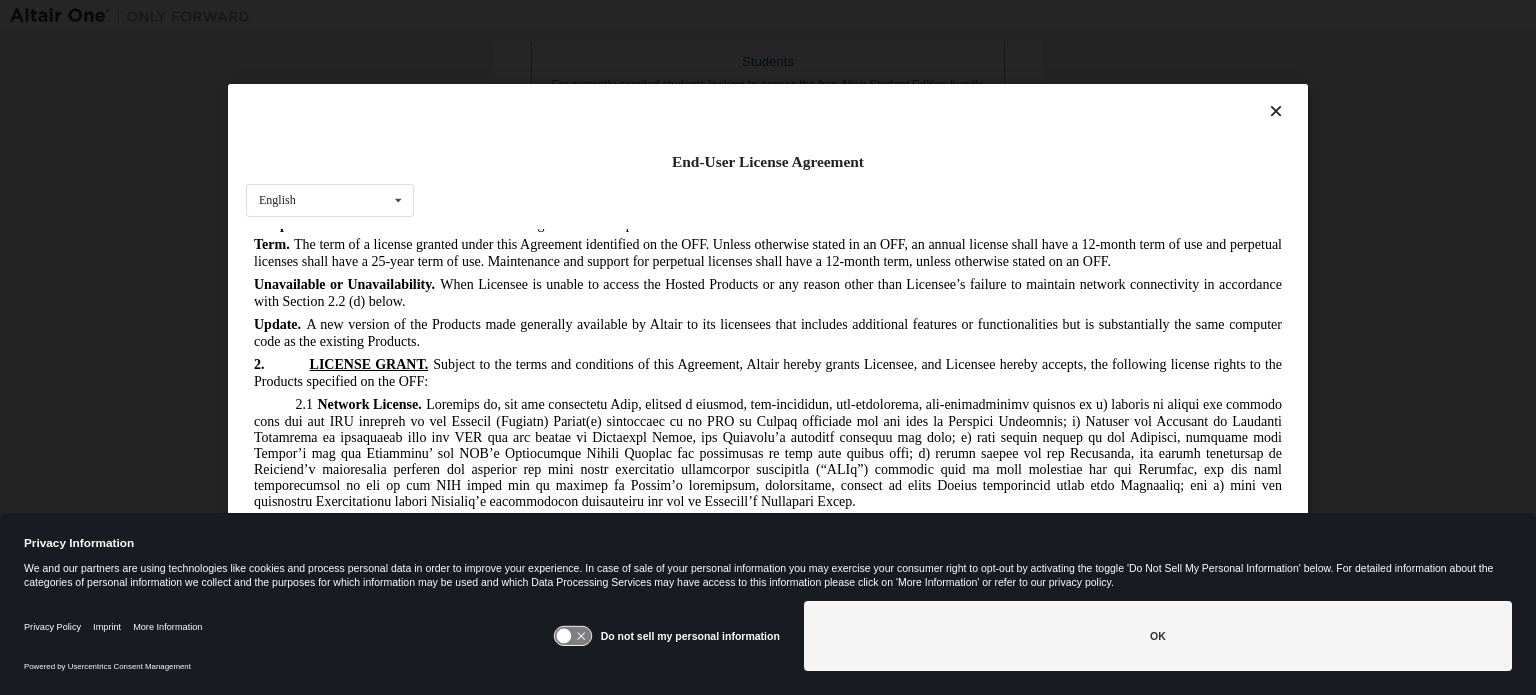 scroll, scrollTop: 1369, scrollLeft: 0, axis: vertical 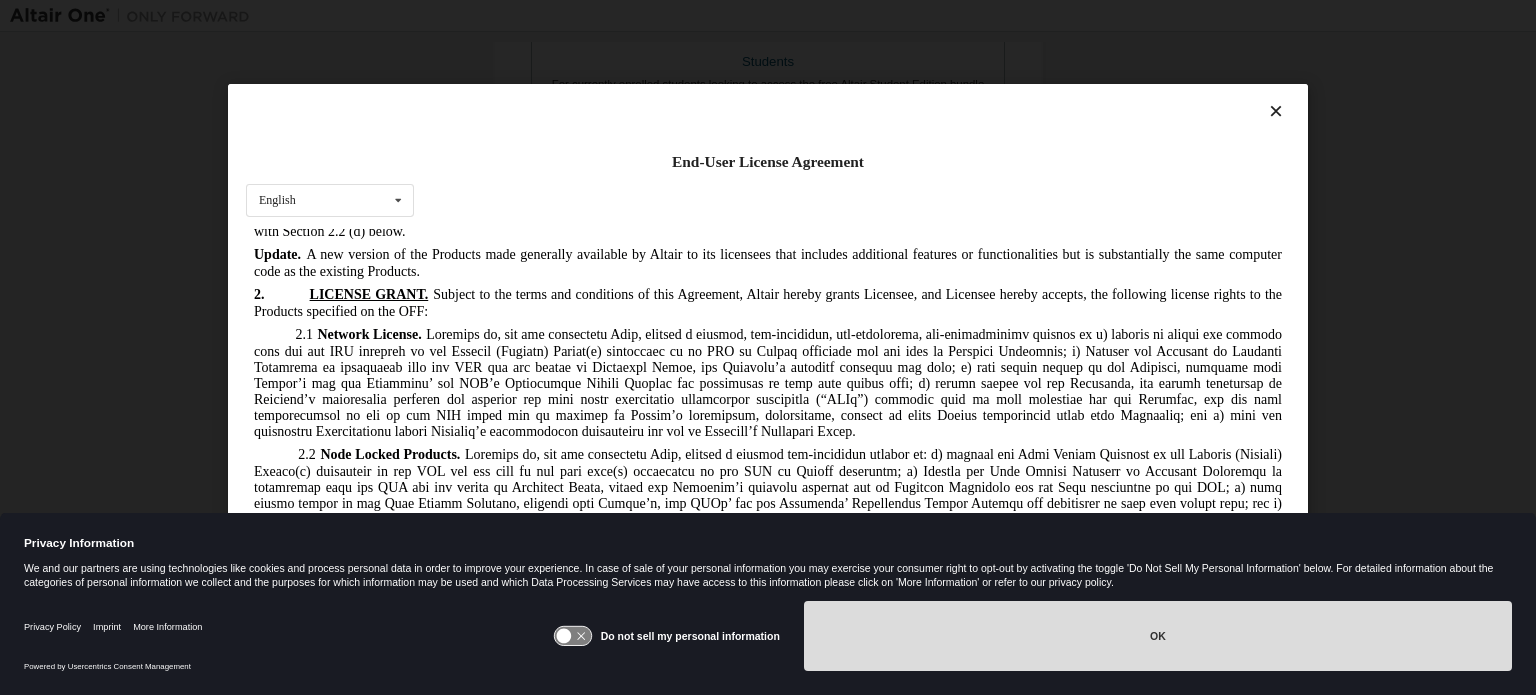 click on "OK" at bounding box center (1158, 636) 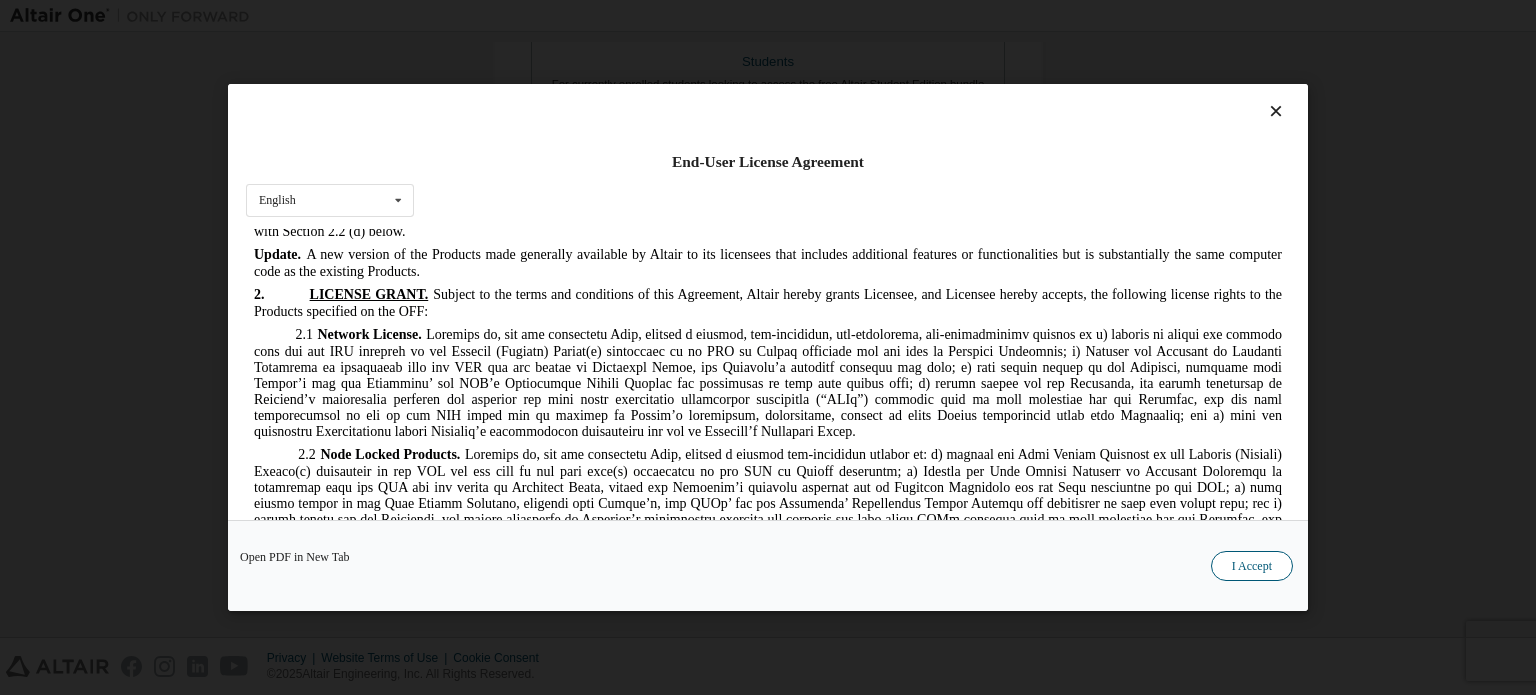 click on "I Accept" at bounding box center [1252, 566] 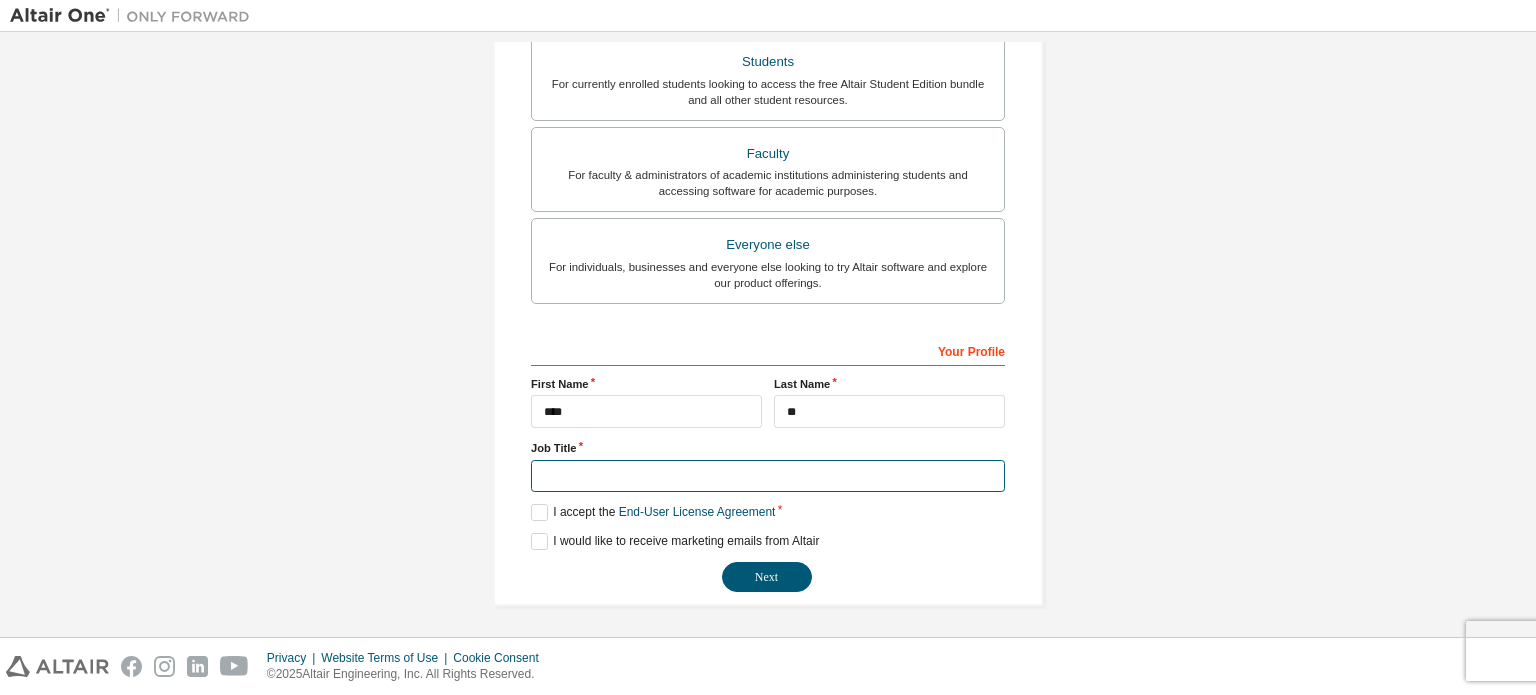 click at bounding box center [768, 476] 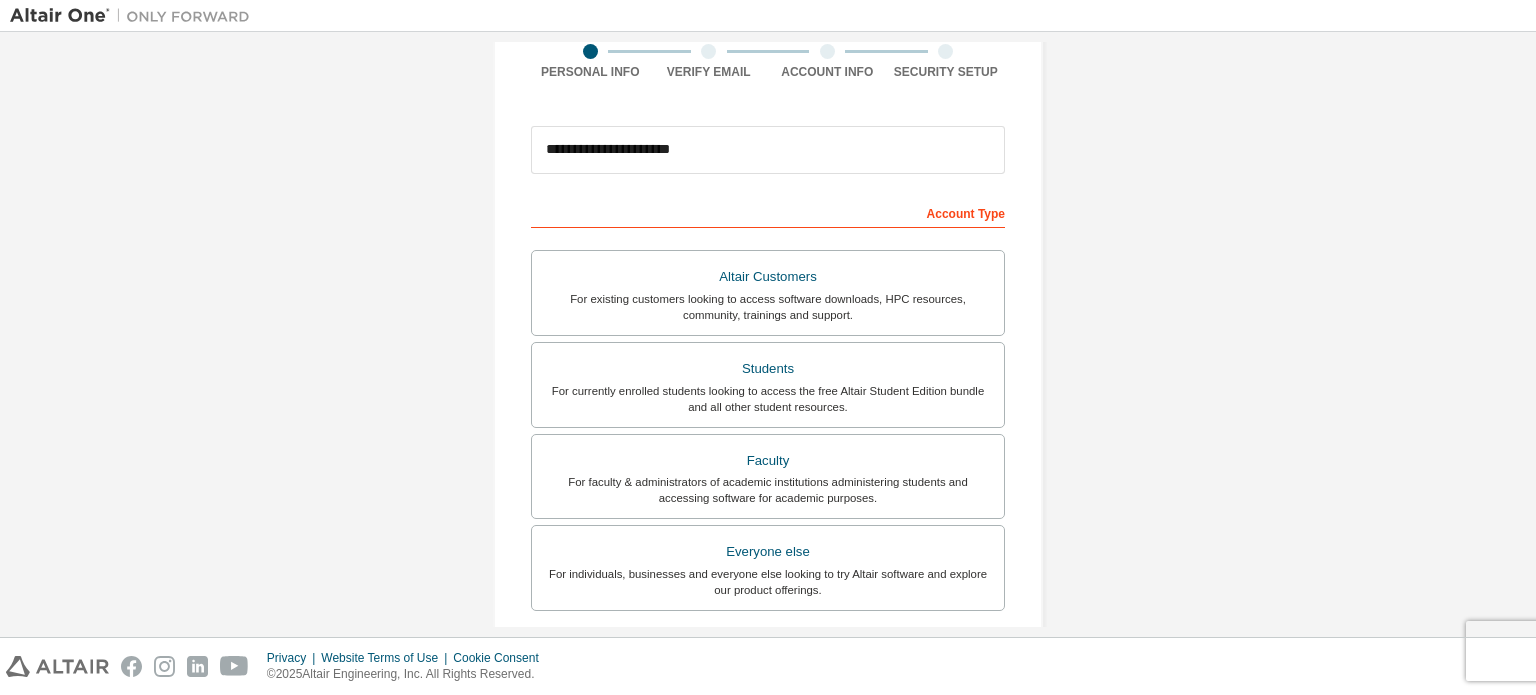 scroll, scrollTop: 167, scrollLeft: 0, axis: vertical 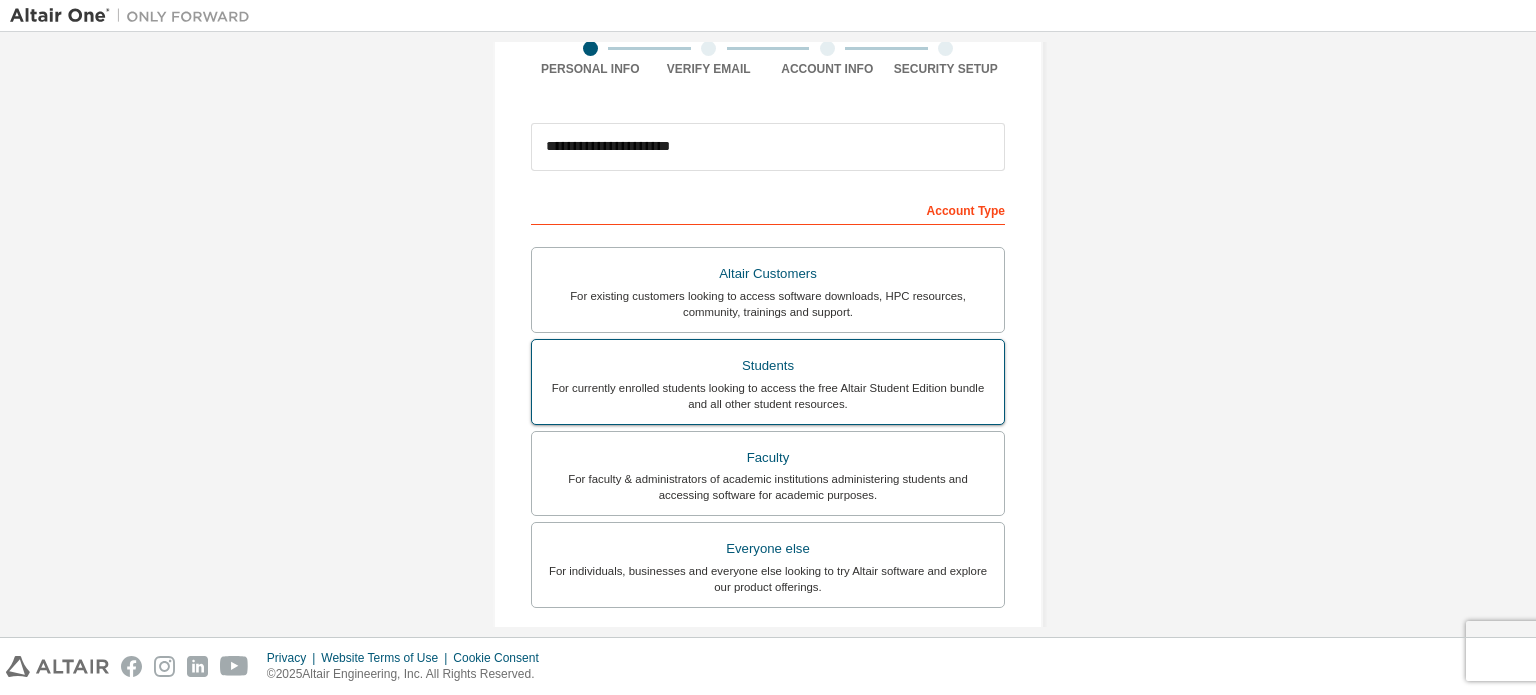 click on "For currently enrolled students looking to access the free Altair Student Edition bundle and all other student resources." at bounding box center [768, 396] 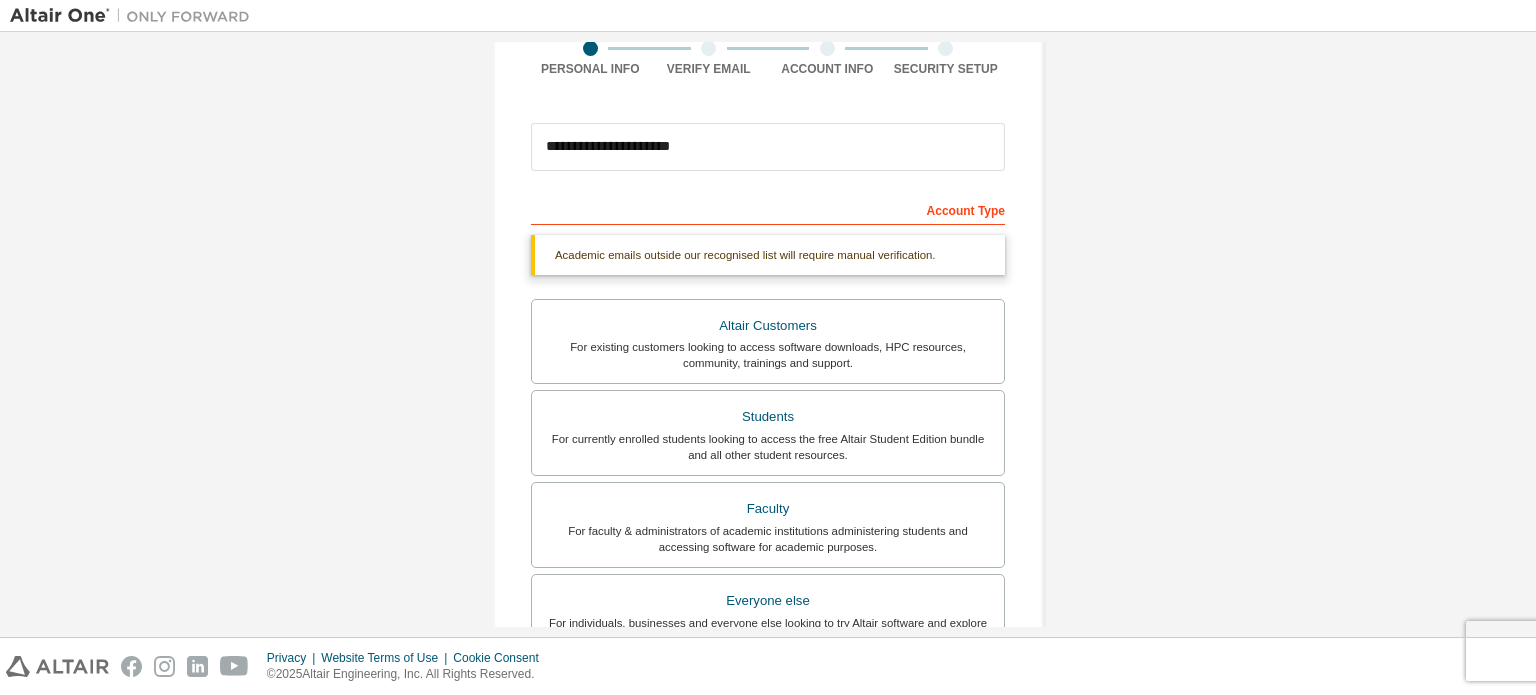 click on "Academic emails outside our recognised list will require manual verification." at bounding box center [768, 255] 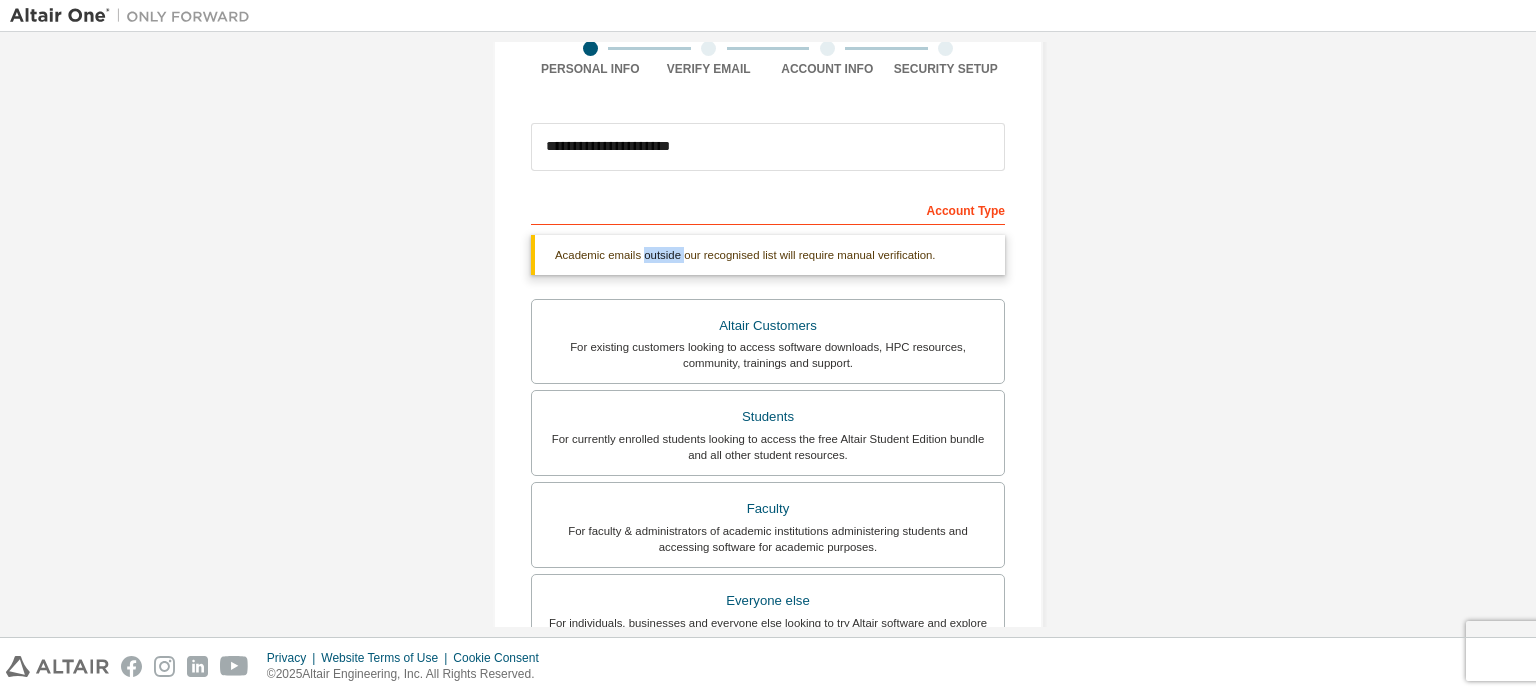 click on "Academic emails outside our recognised list will require manual verification." at bounding box center (768, 255) 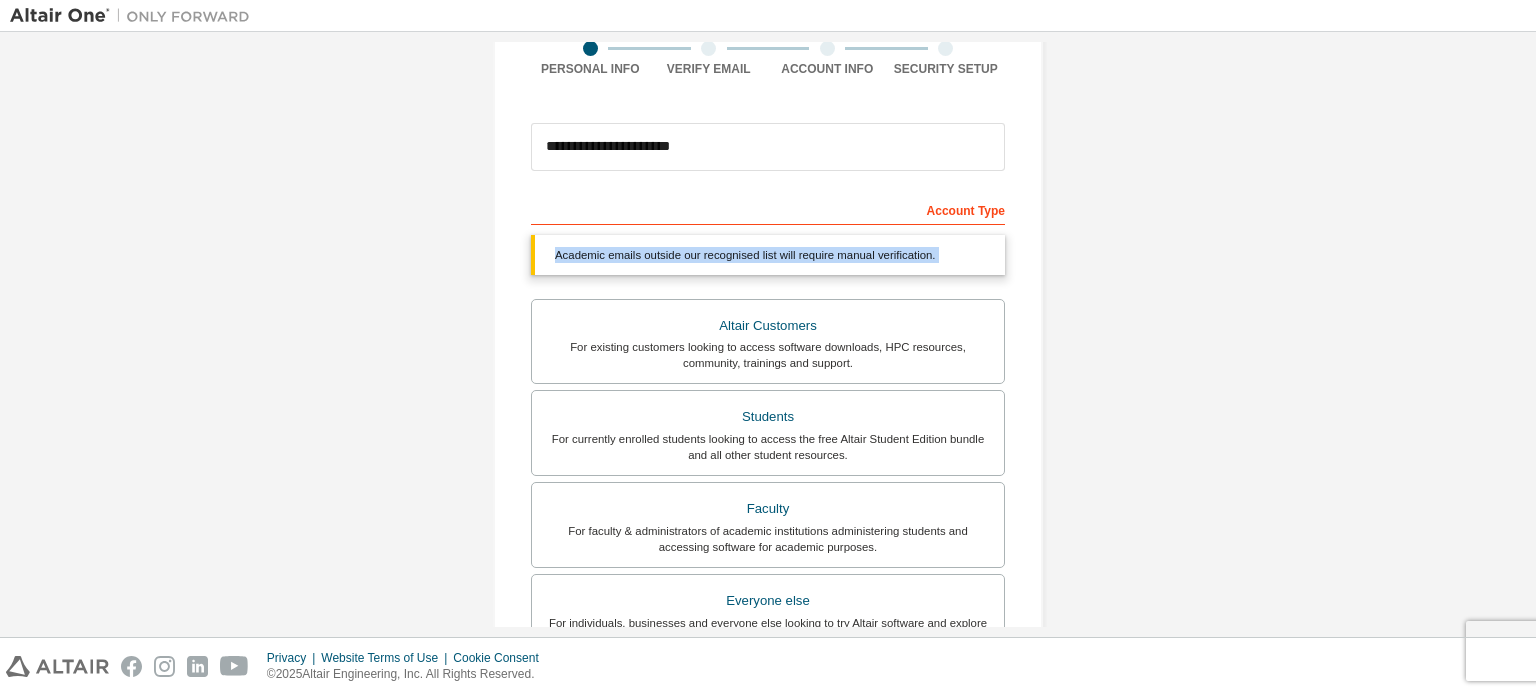 click on "Academic emails outside our recognised list will require manual verification." at bounding box center (768, 255) 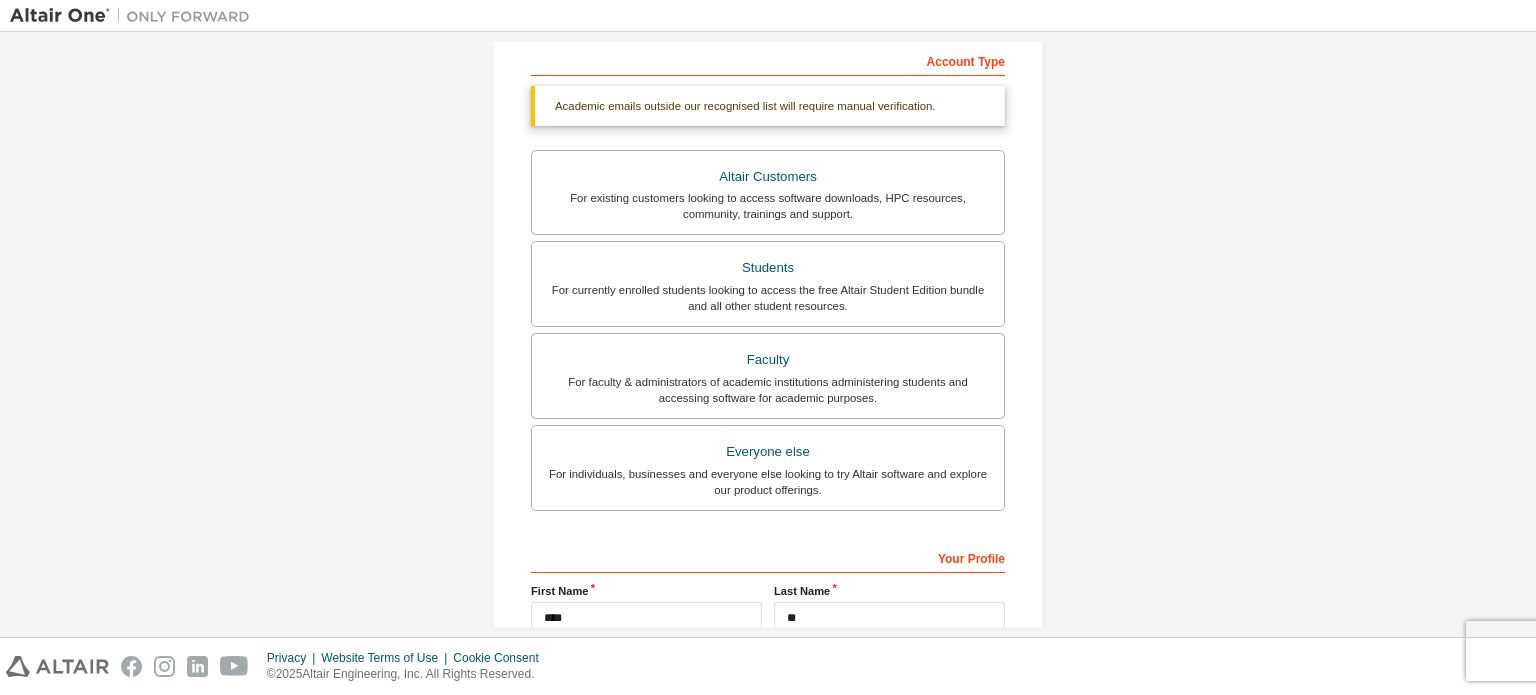 scroll, scrollTop: 317, scrollLeft: 0, axis: vertical 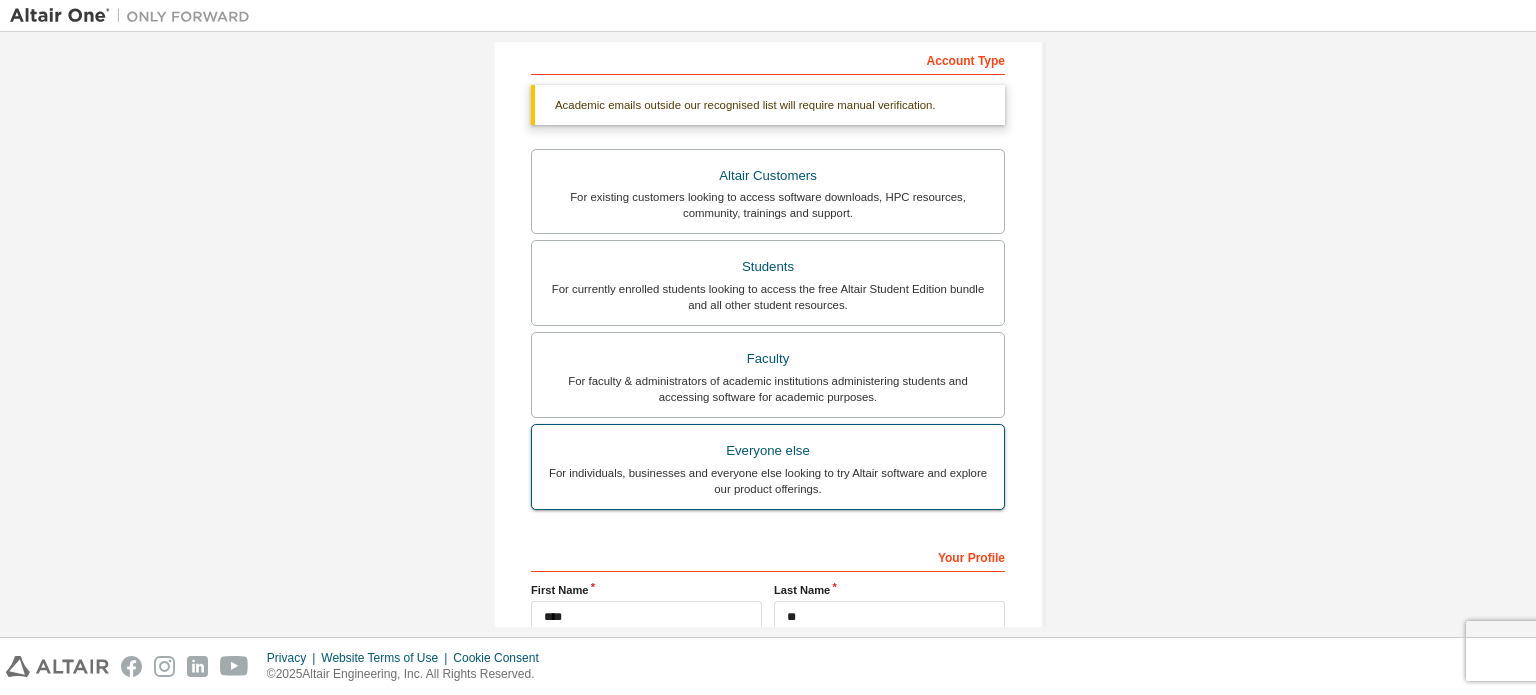 click on "For individuals, businesses and everyone else looking to try Altair software and explore our product offerings." at bounding box center (768, 481) 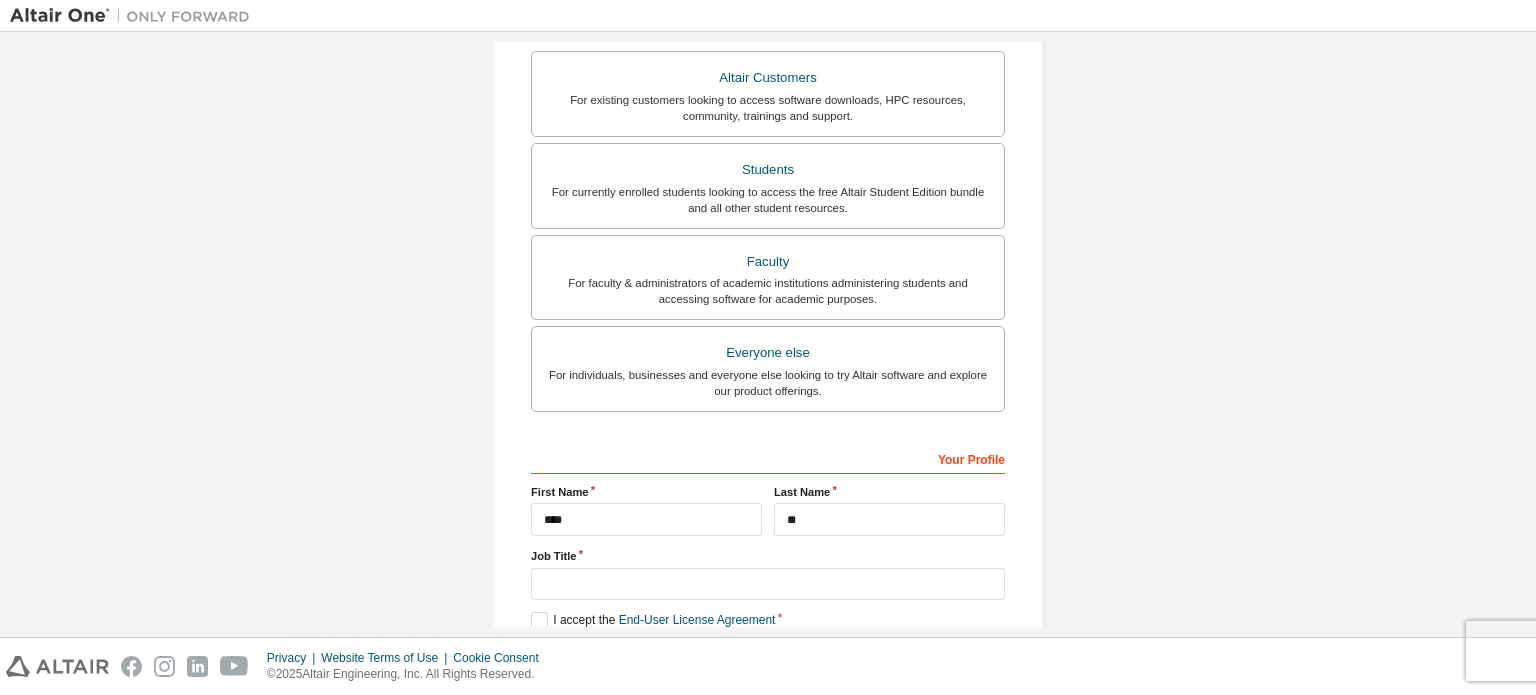 scroll, scrollTop: 471, scrollLeft: 0, axis: vertical 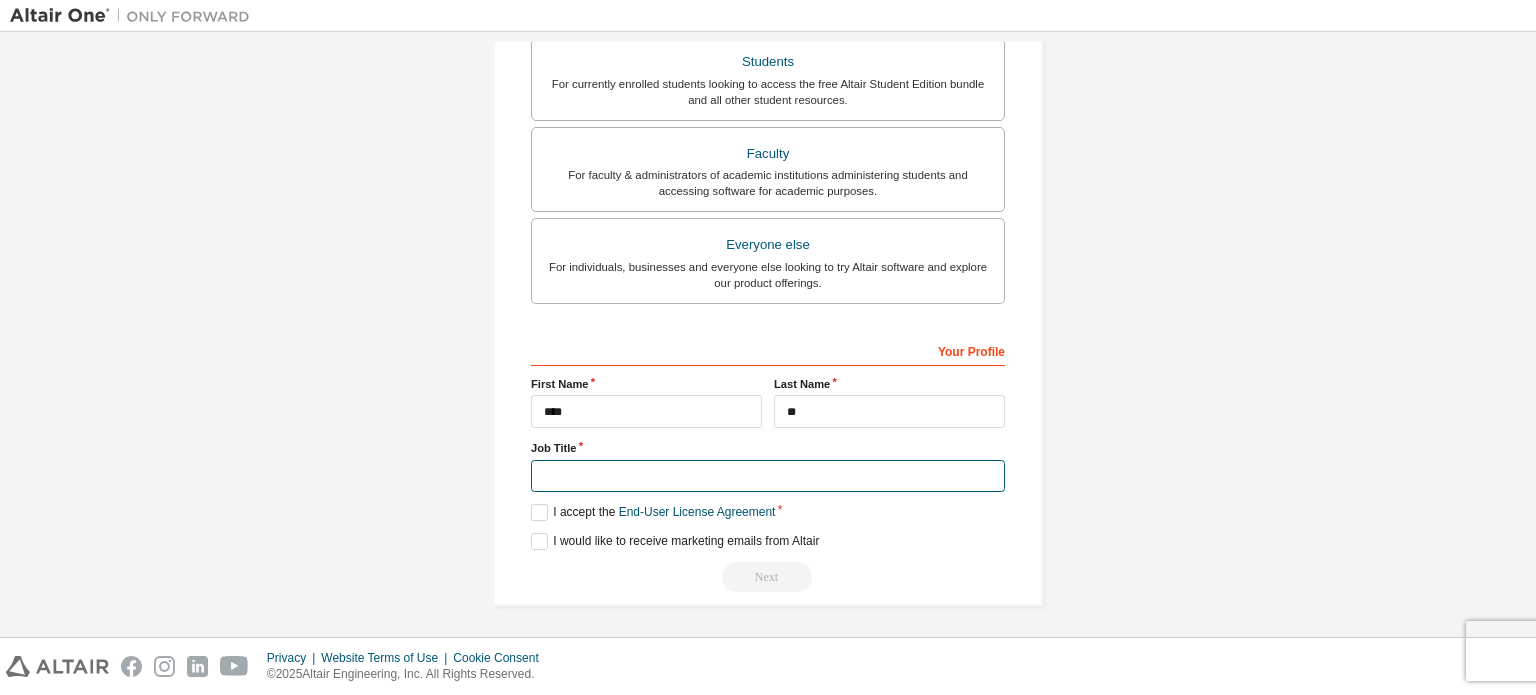 click at bounding box center [768, 476] 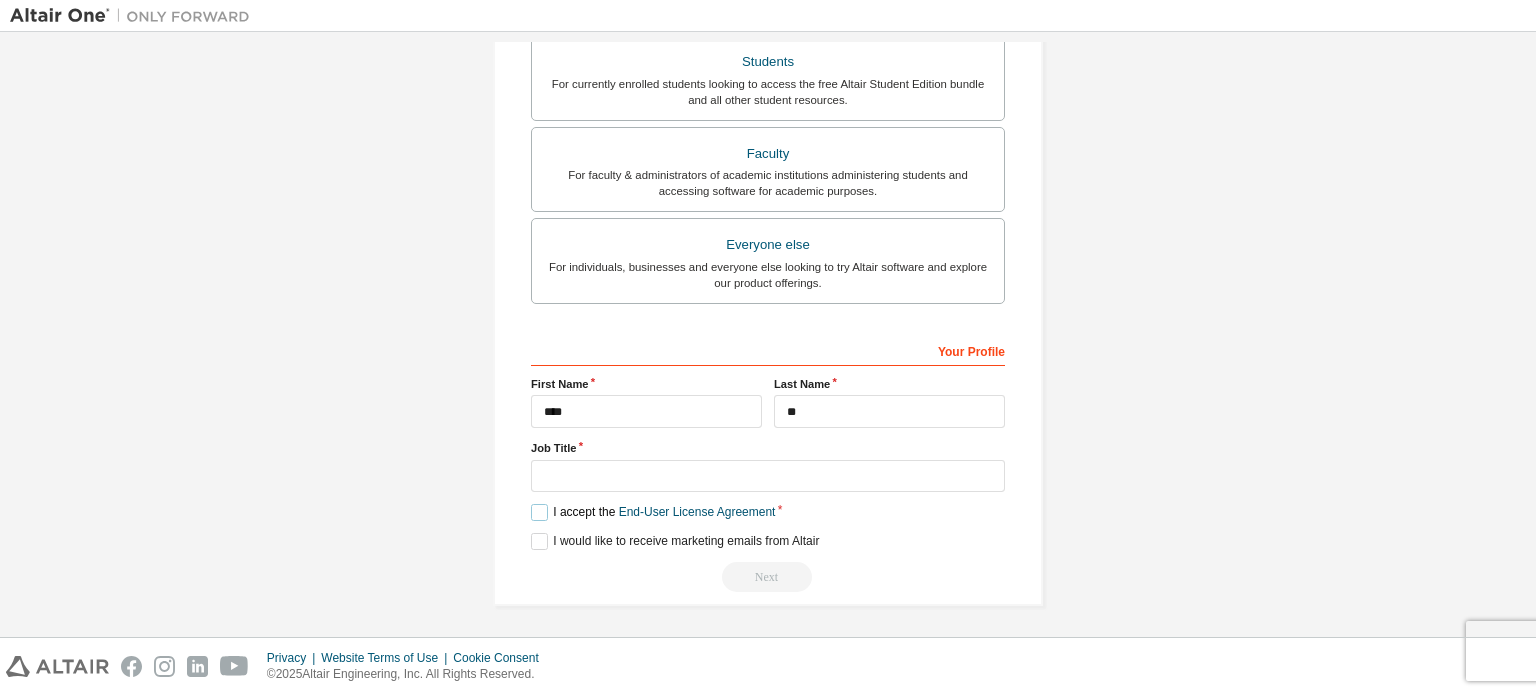 click on "I accept the    End-User License Agreement" at bounding box center (653, 512) 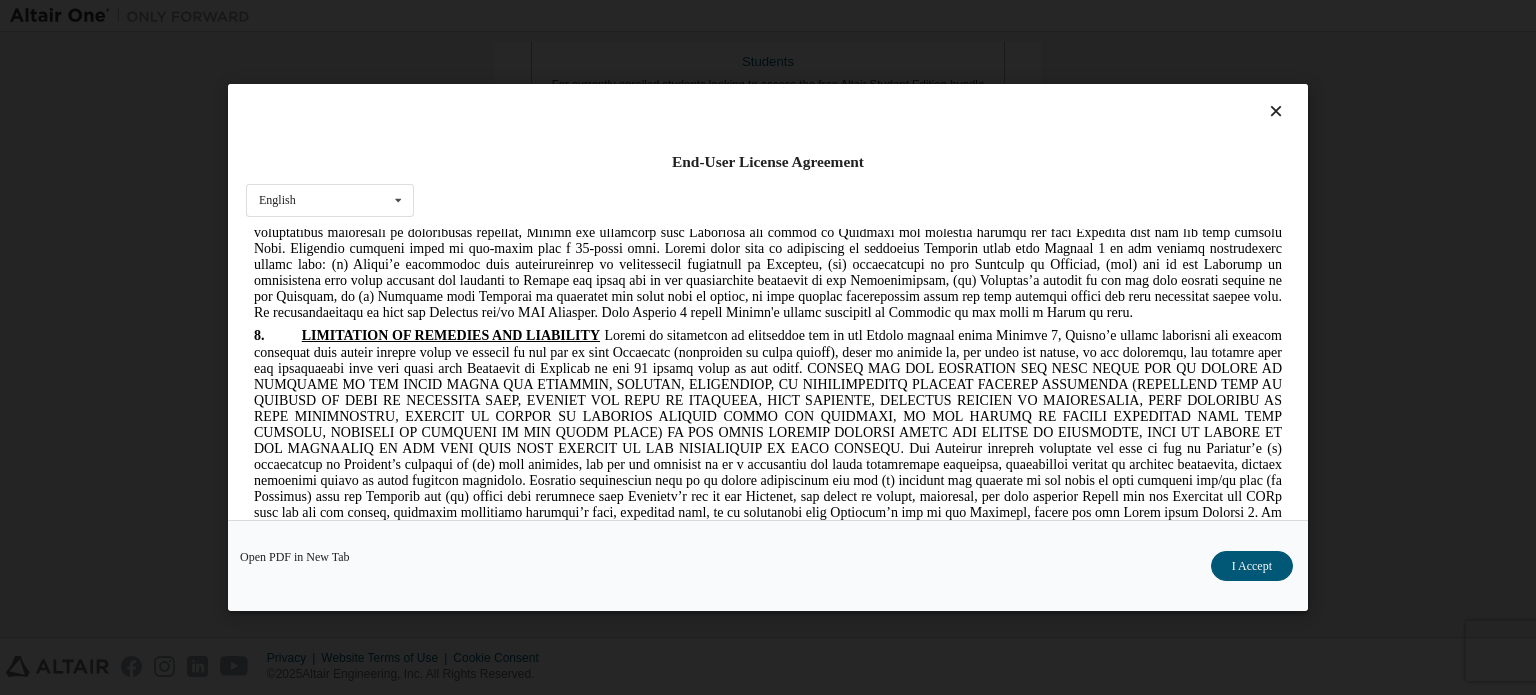 scroll, scrollTop: 3436, scrollLeft: 0, axis: vertical 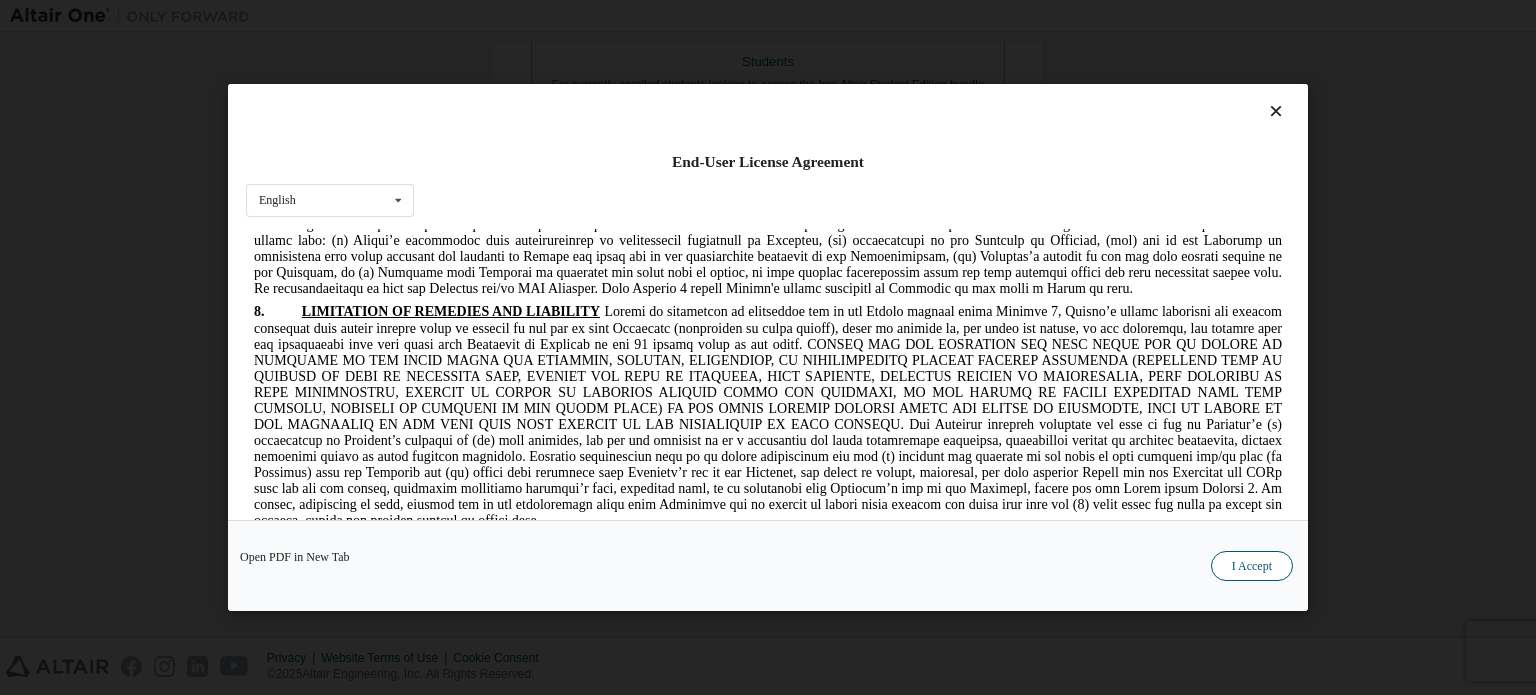 click on "I Accept" at bounding box center [1252, 566] 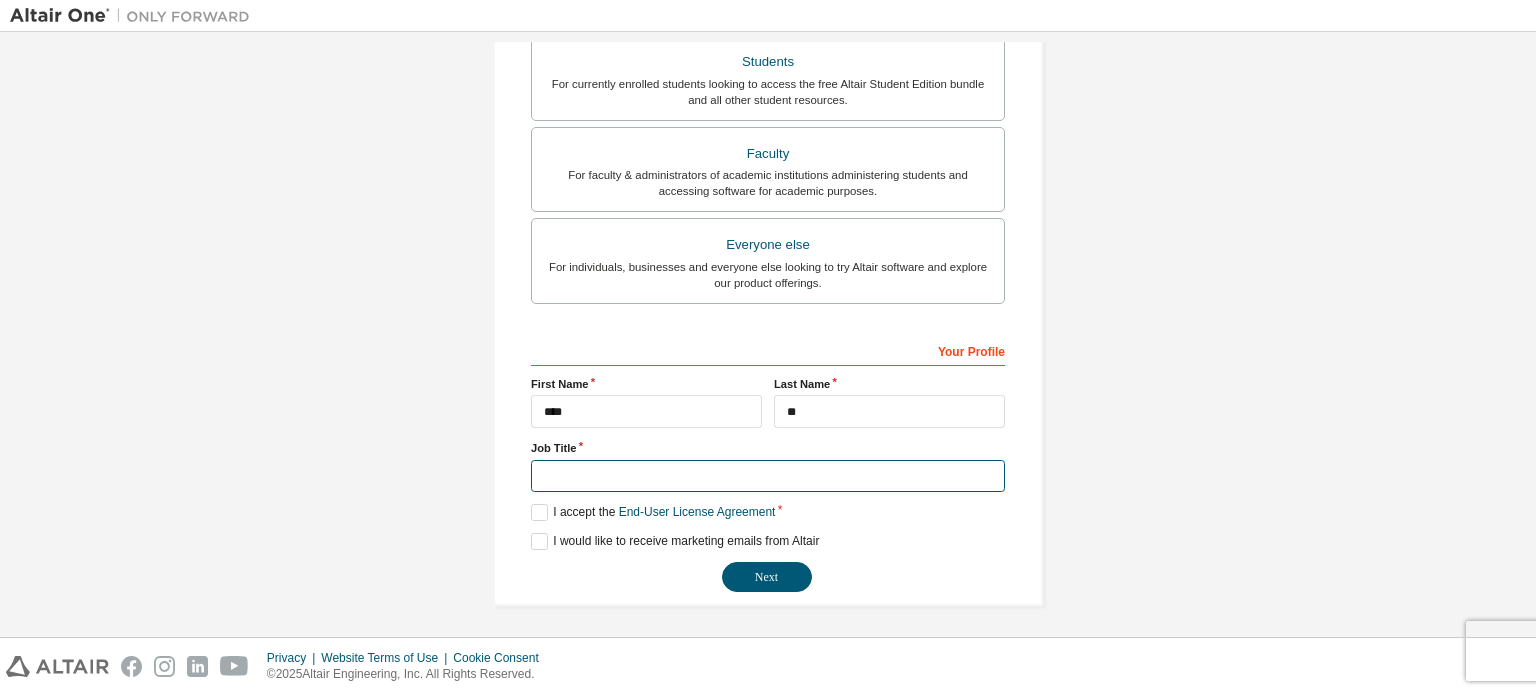 click at bounding box center (768, 476) 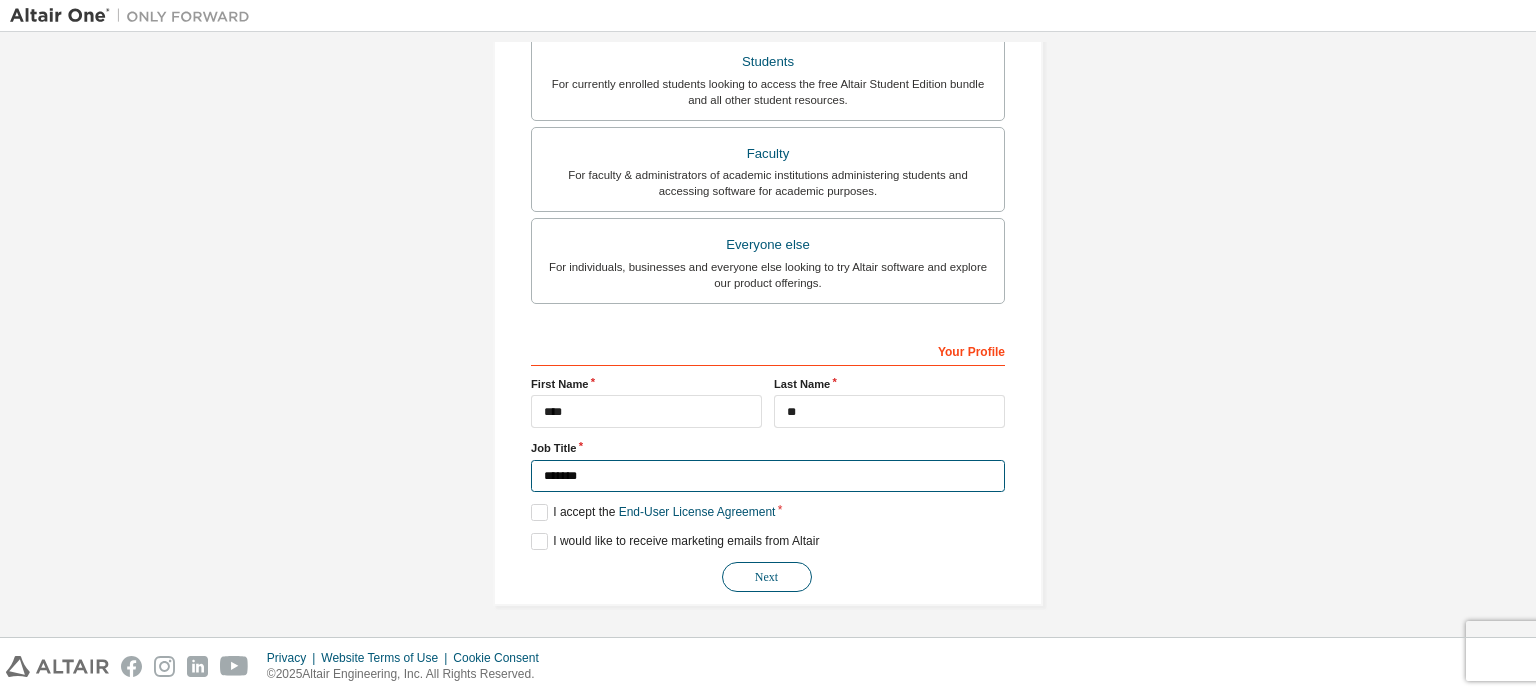 type on "*******" 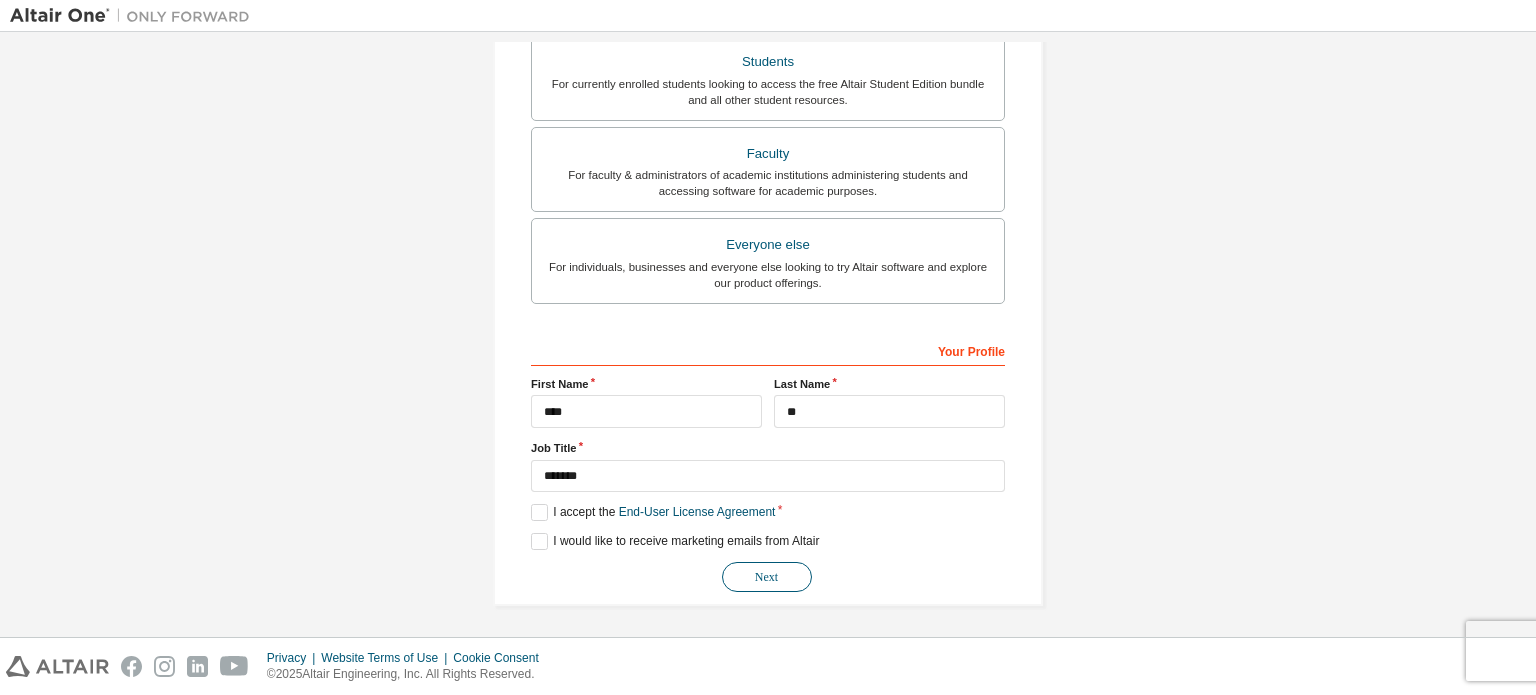 click on "Next" at bounding box center [767, 577] 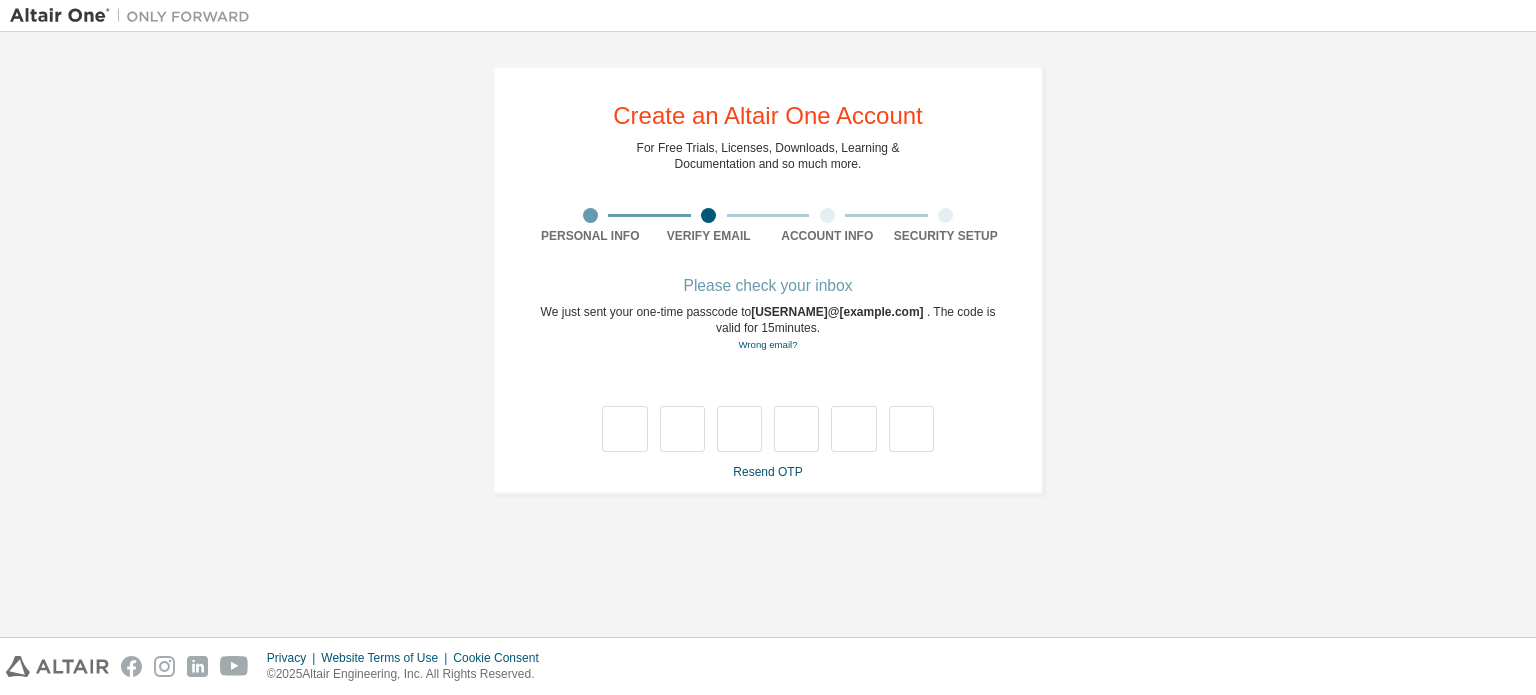 scroll, scrollTop: 0, scrollLeft: 0, axis: both 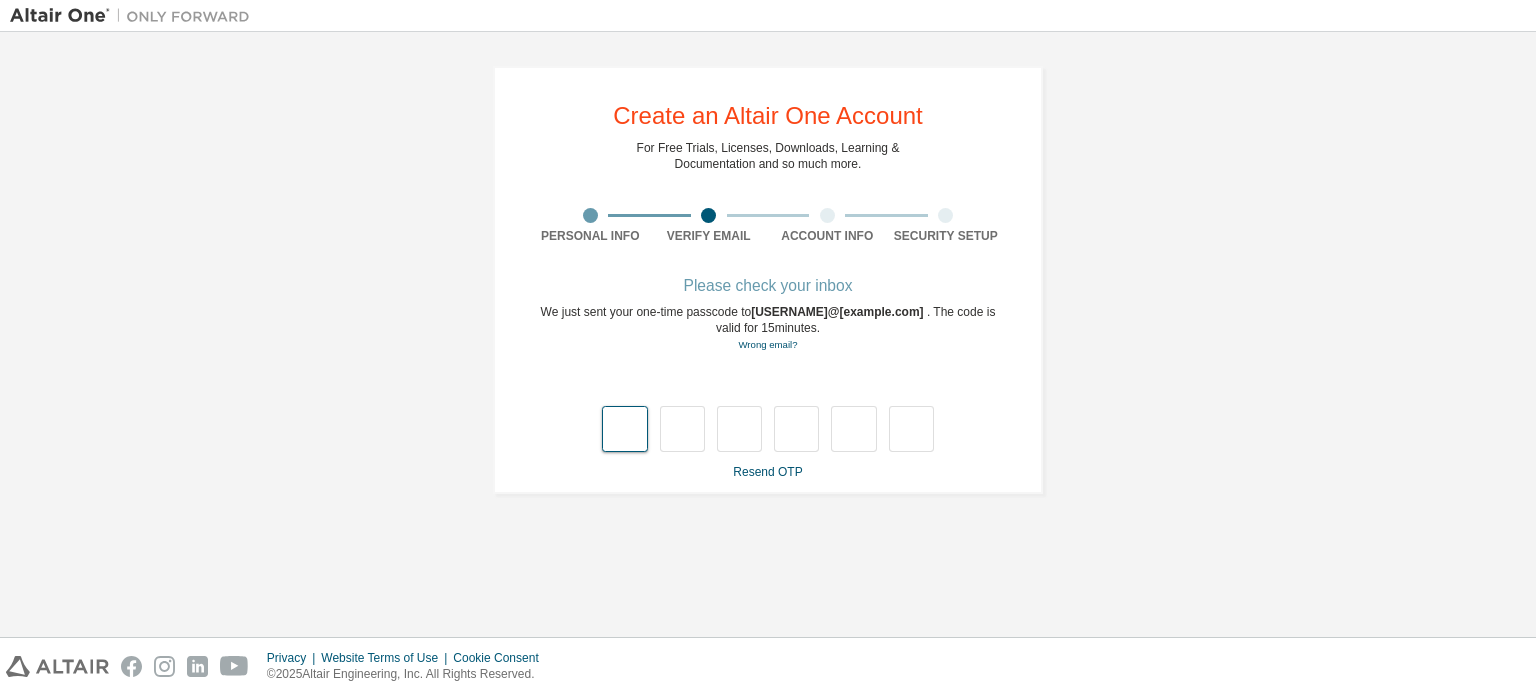type on "*" 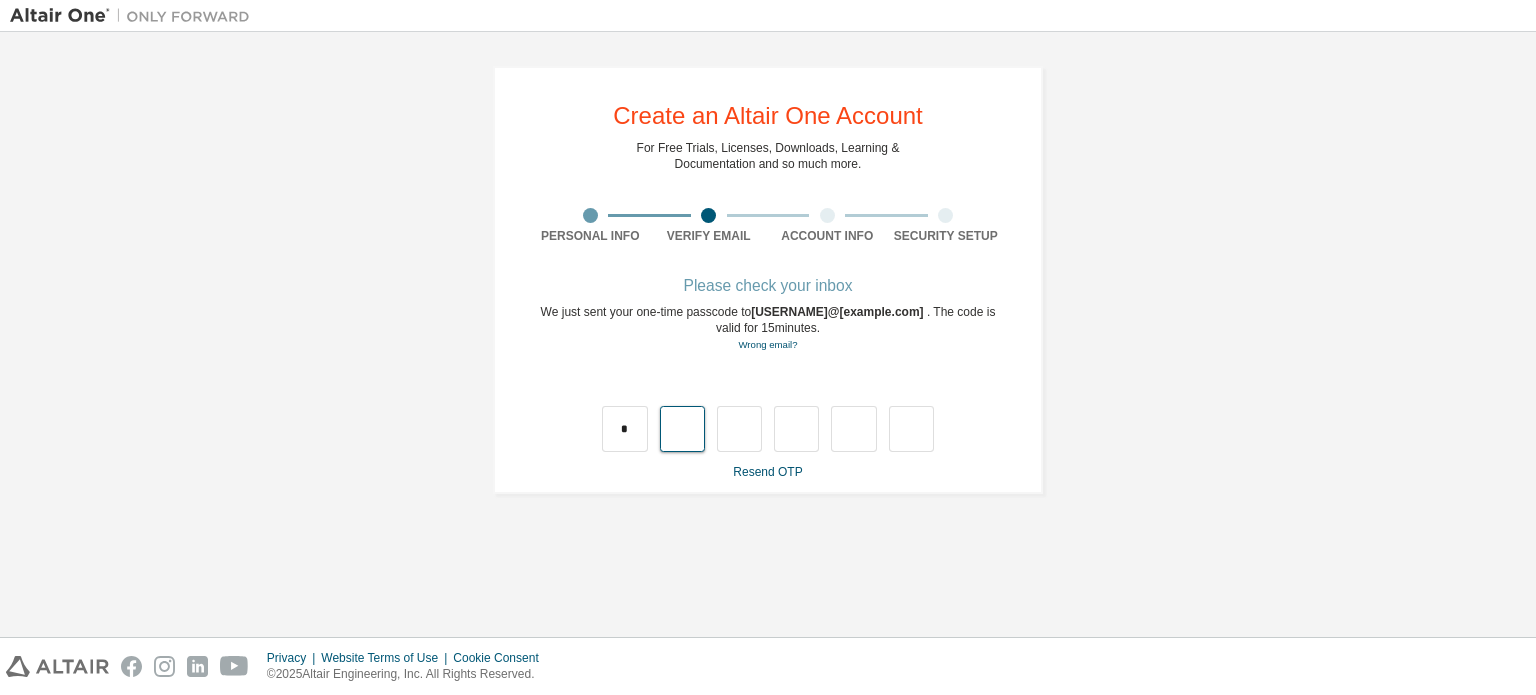type on "*" 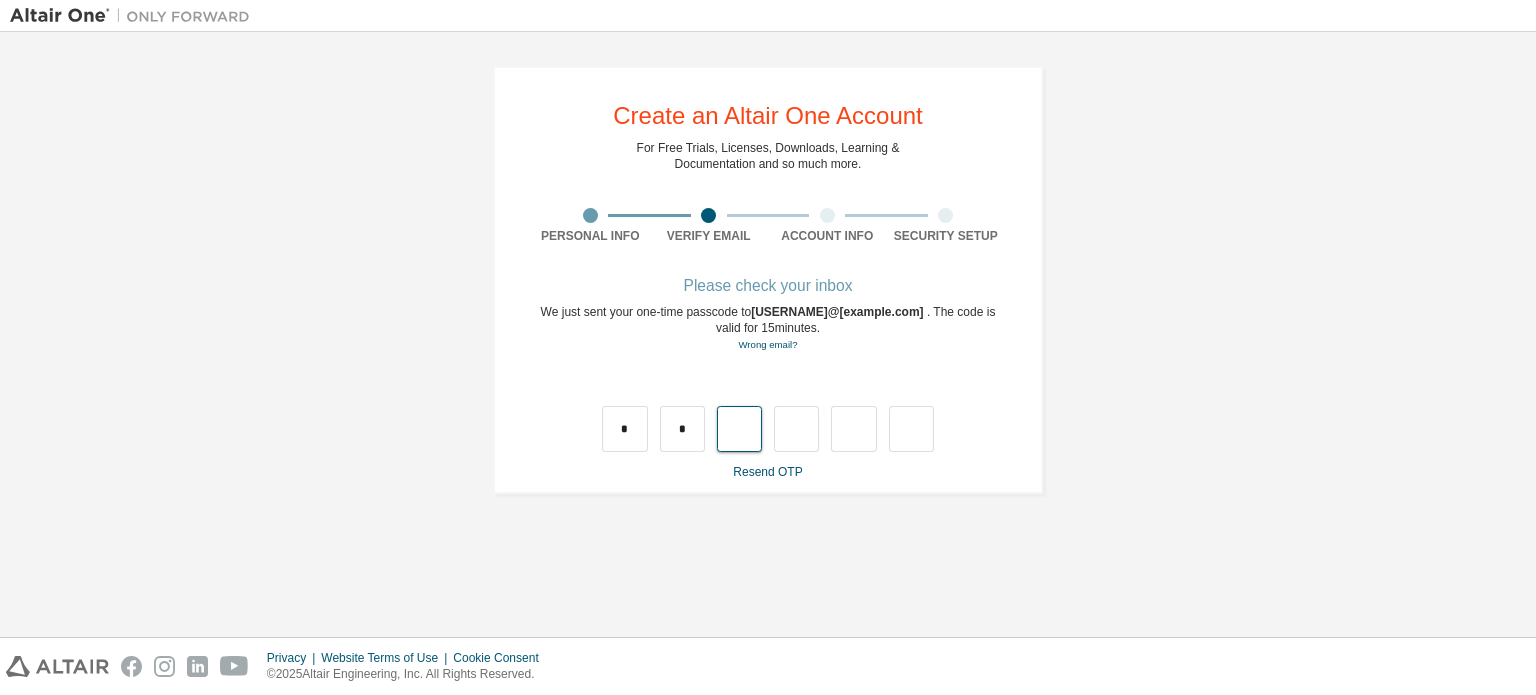 type on "*" 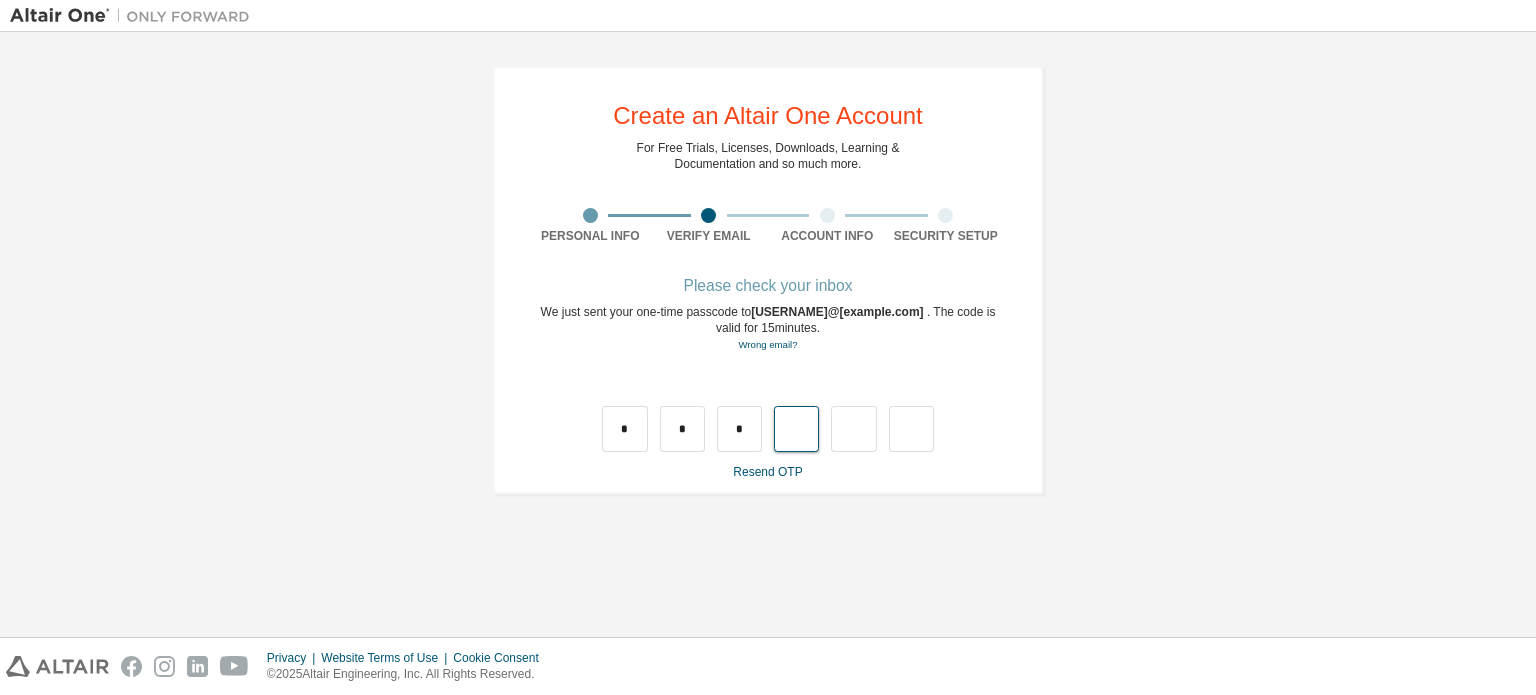 type on "*" 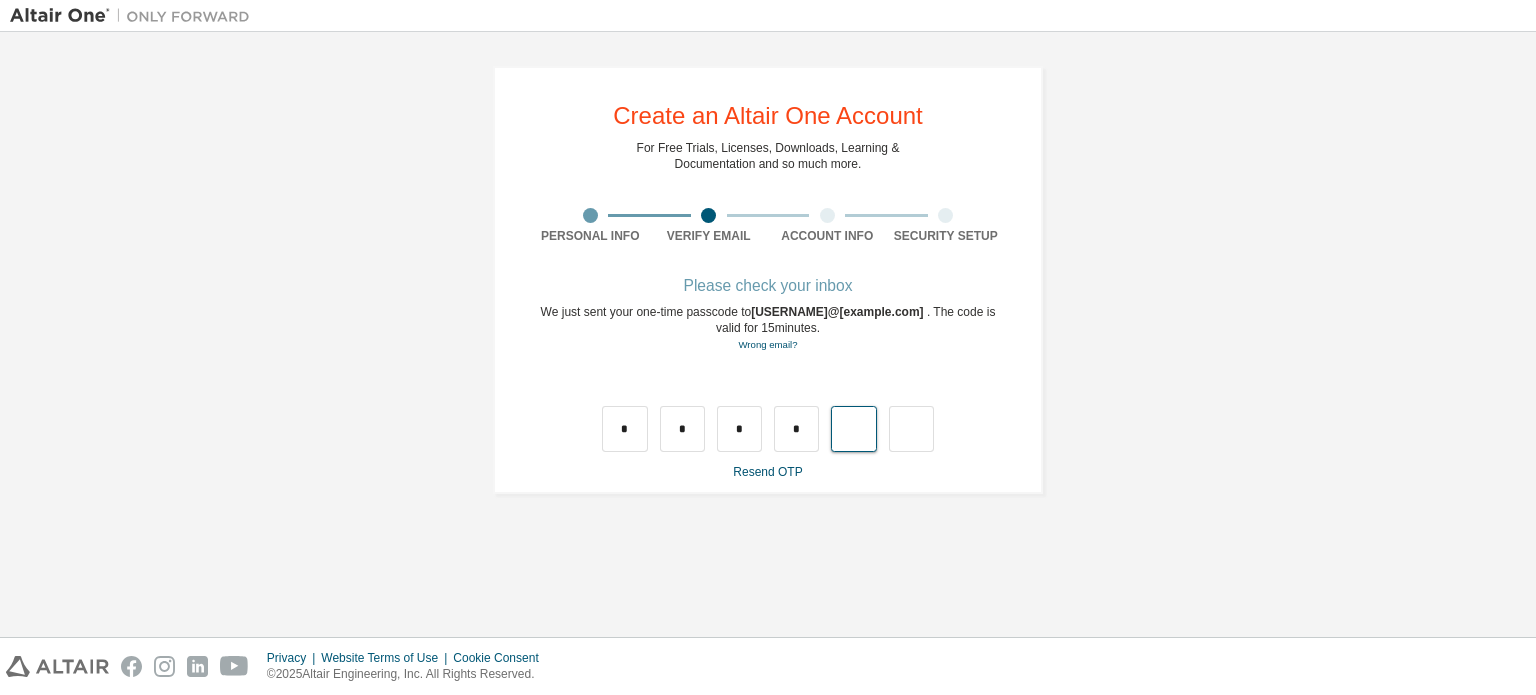 type on "*" 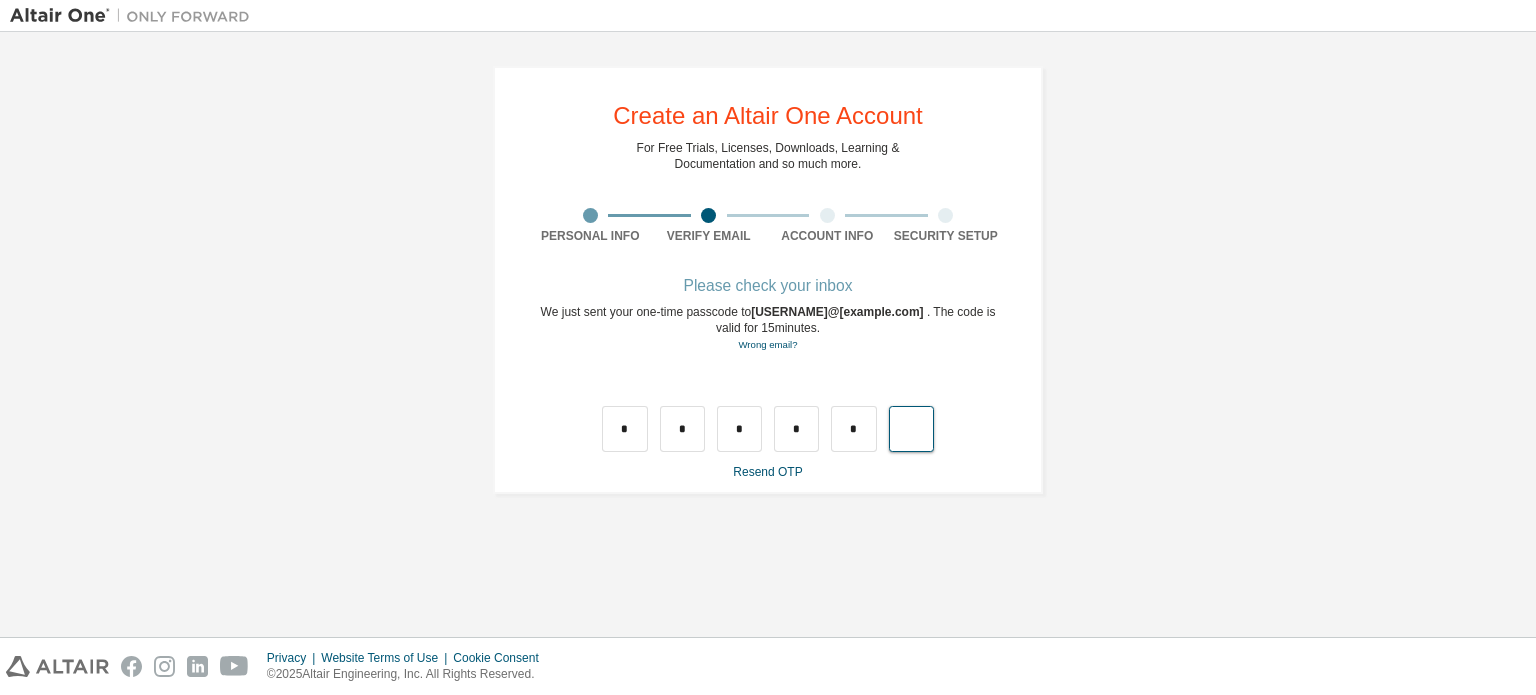type on "*" 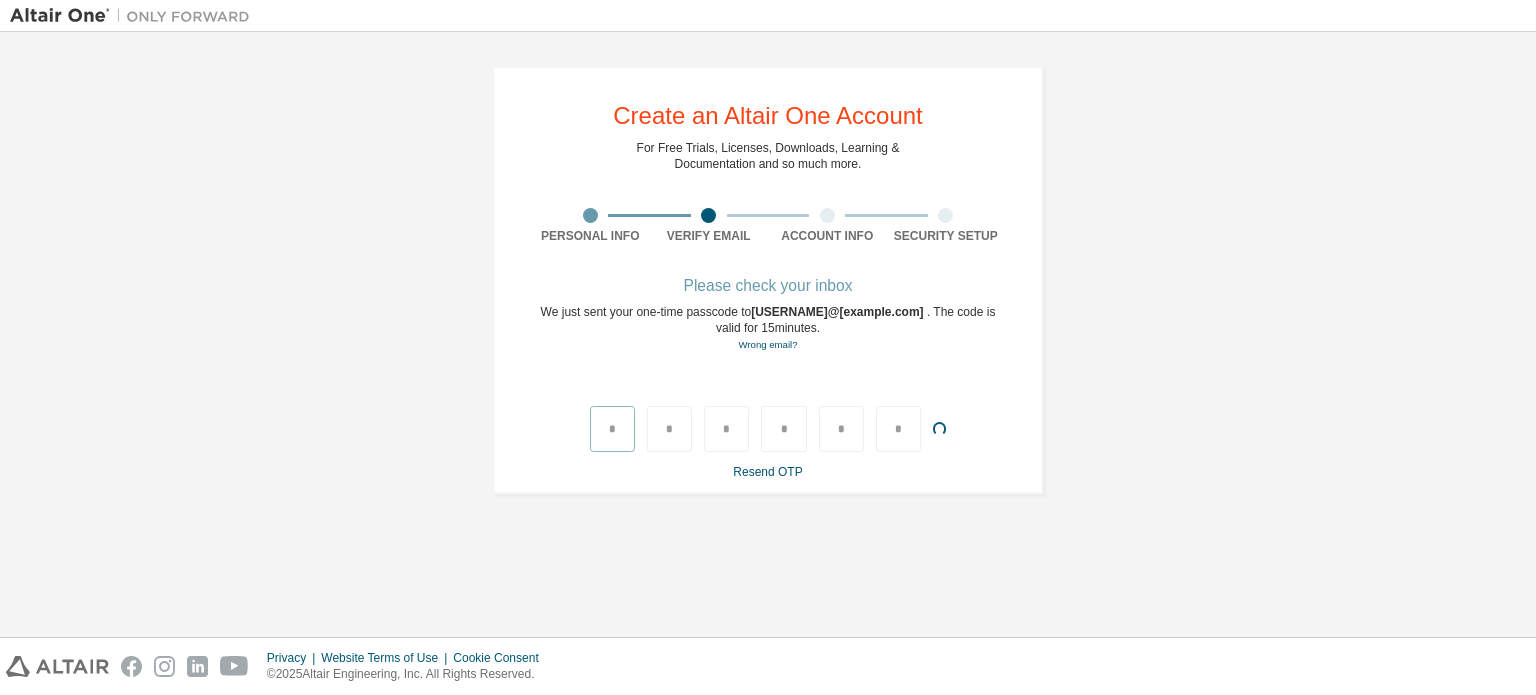 type 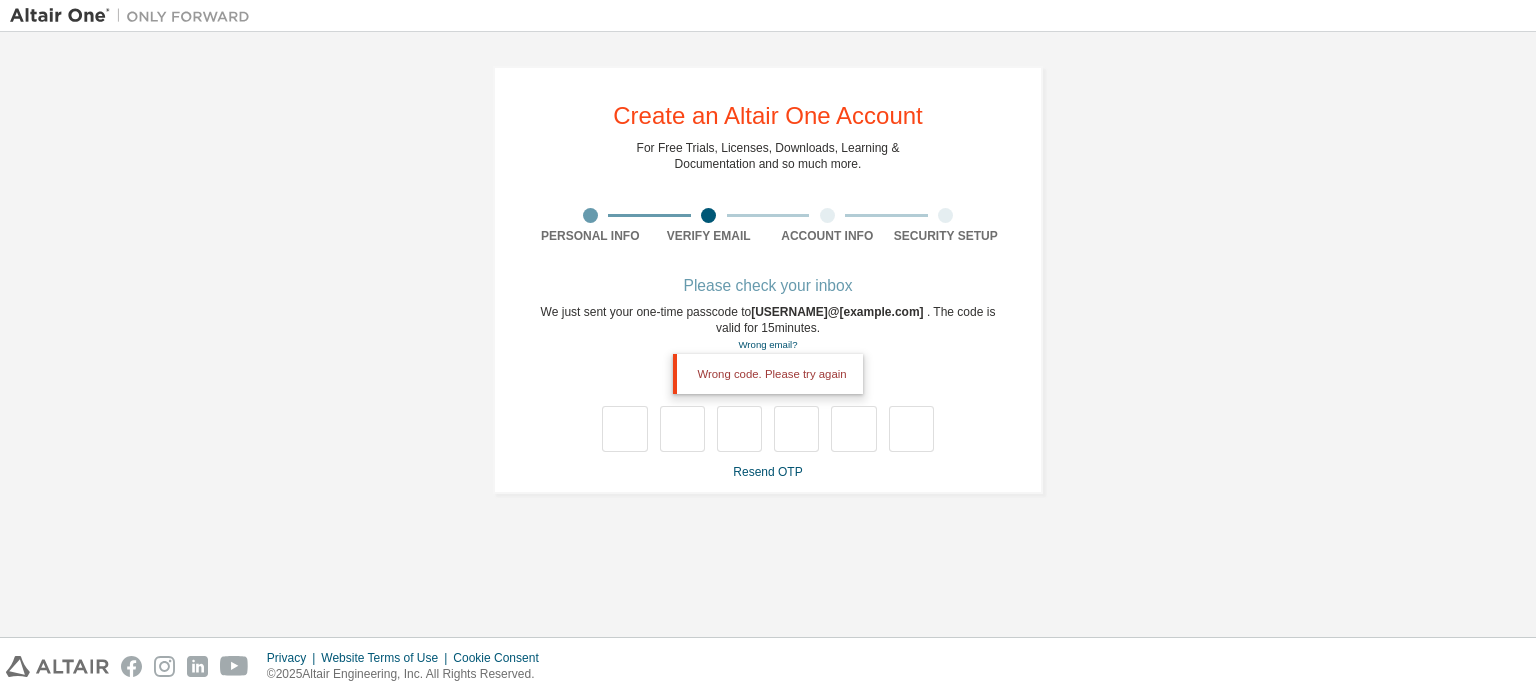 click at bounding box center [768, 429] 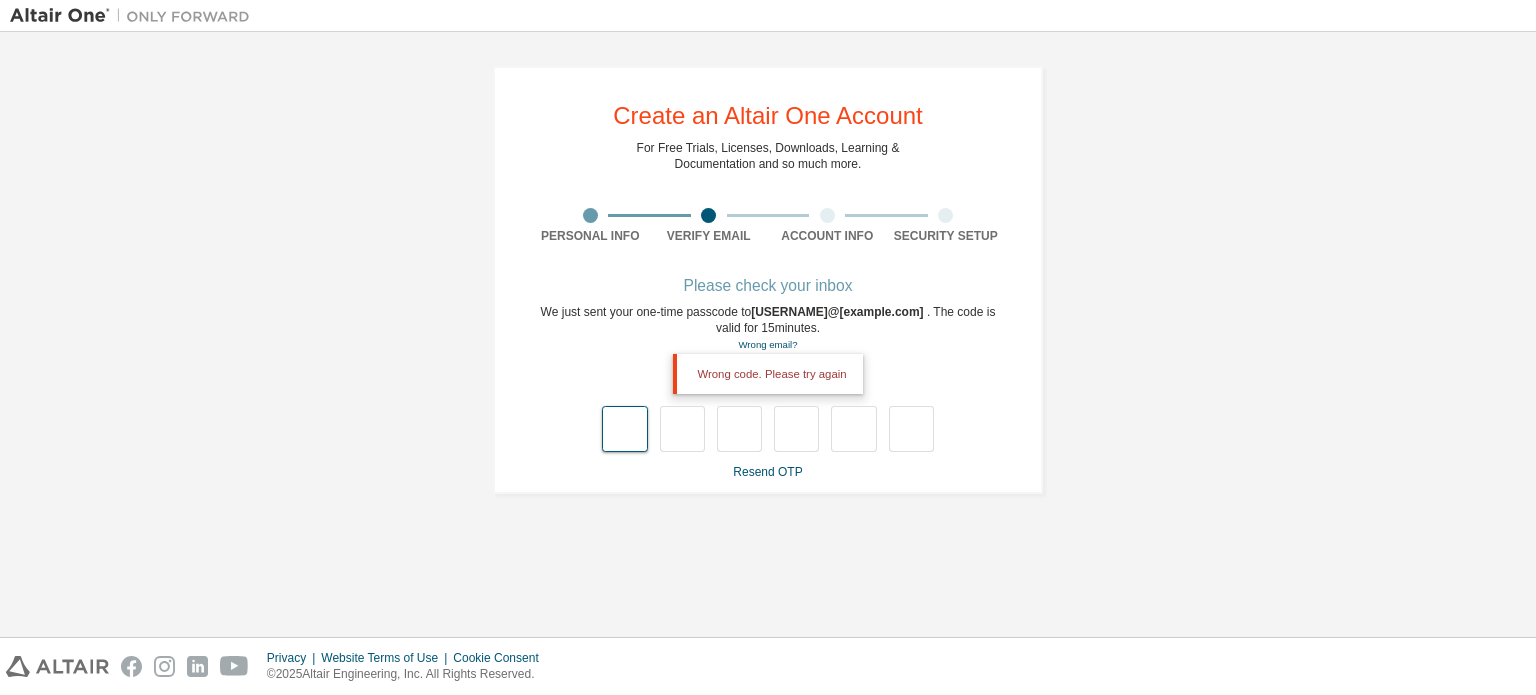 click at bounding box center [624, 429] 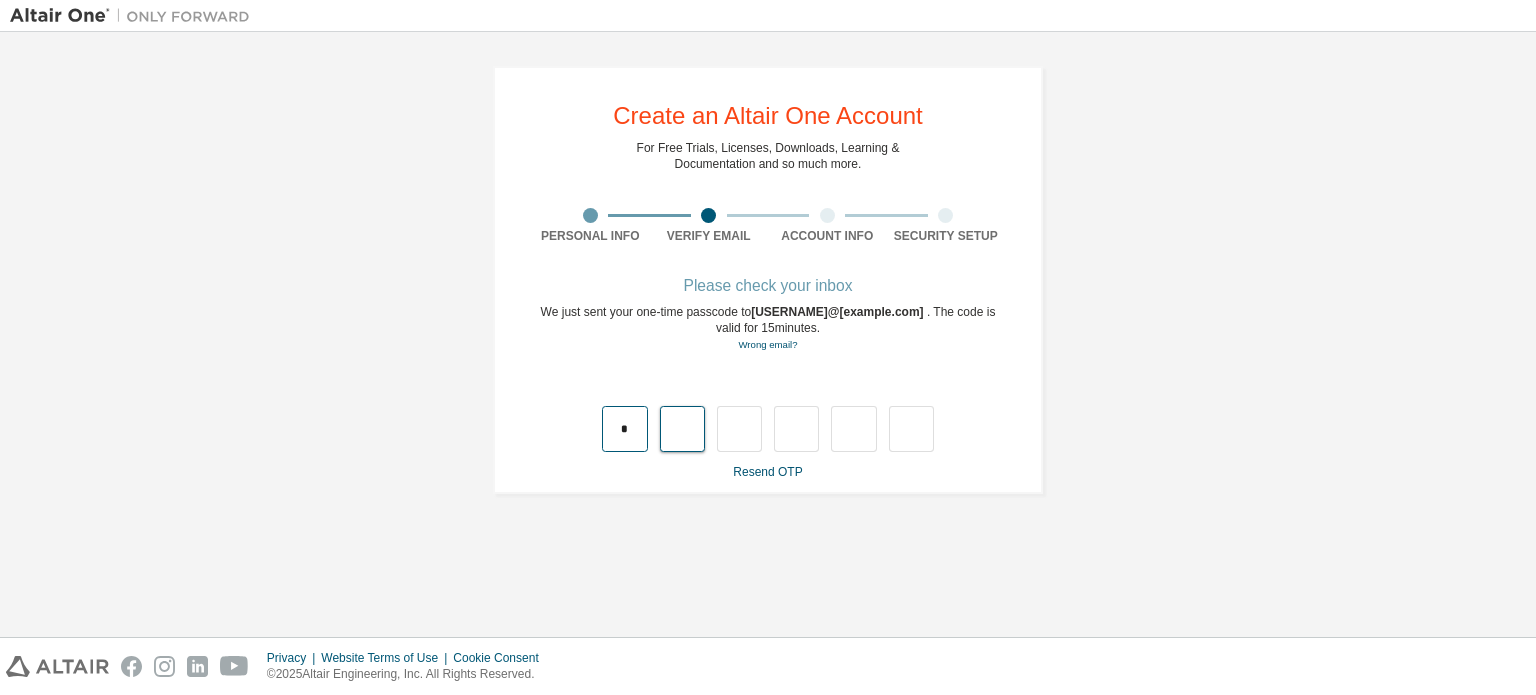 type on "*" 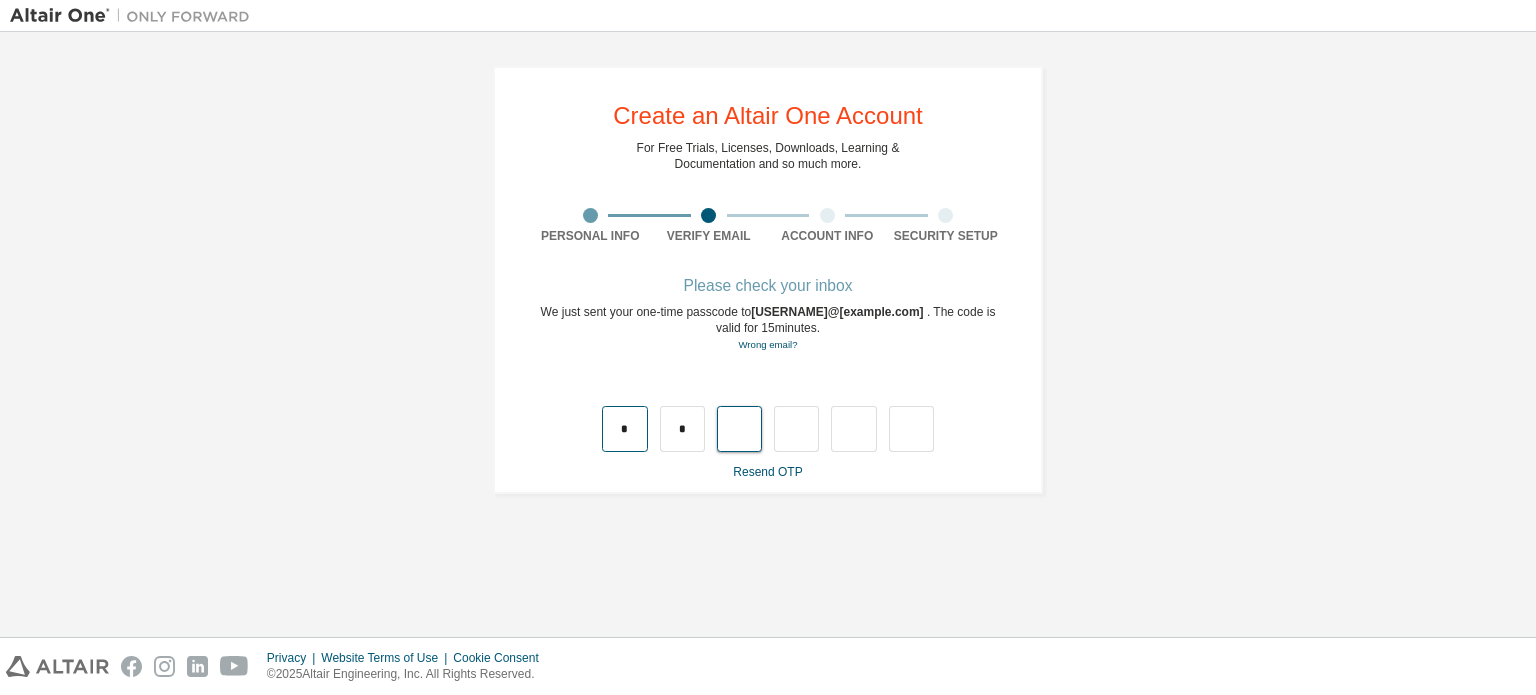 type on "*" 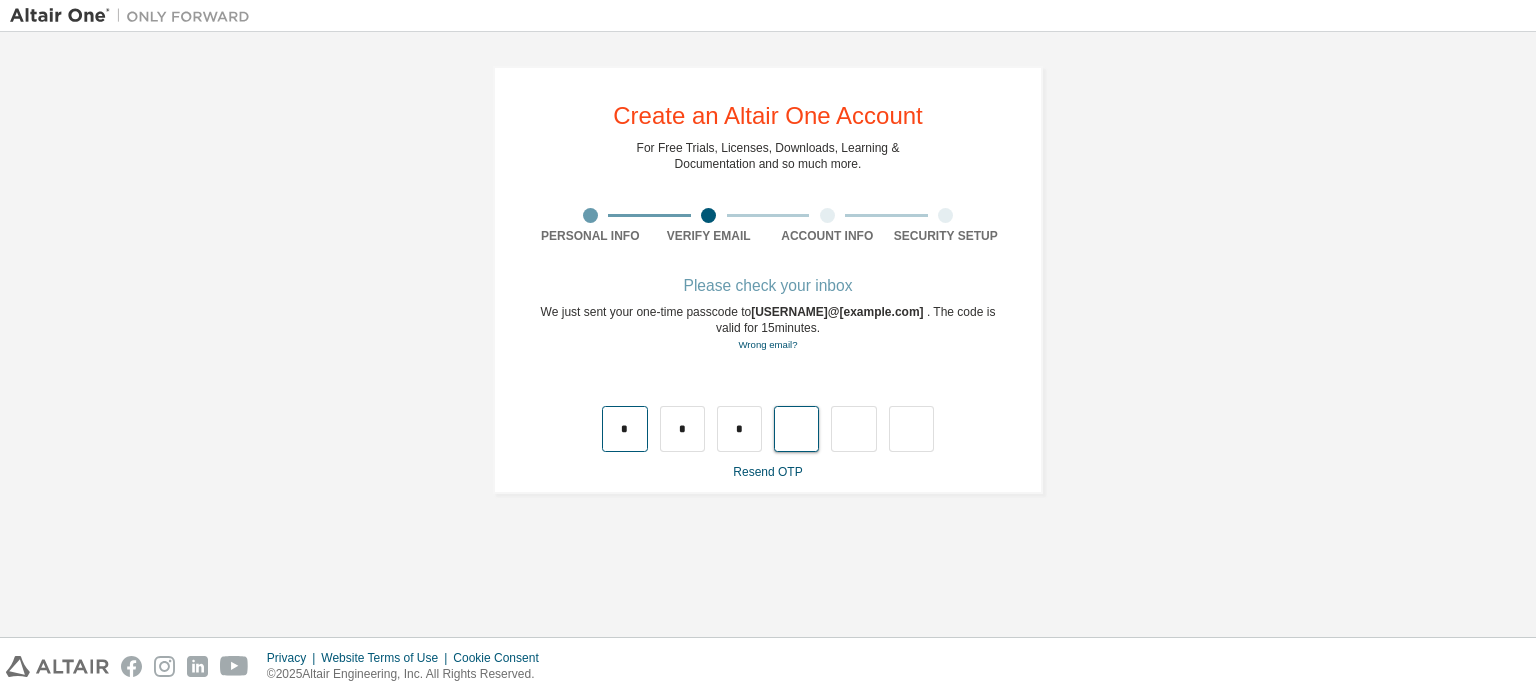 type on "*" 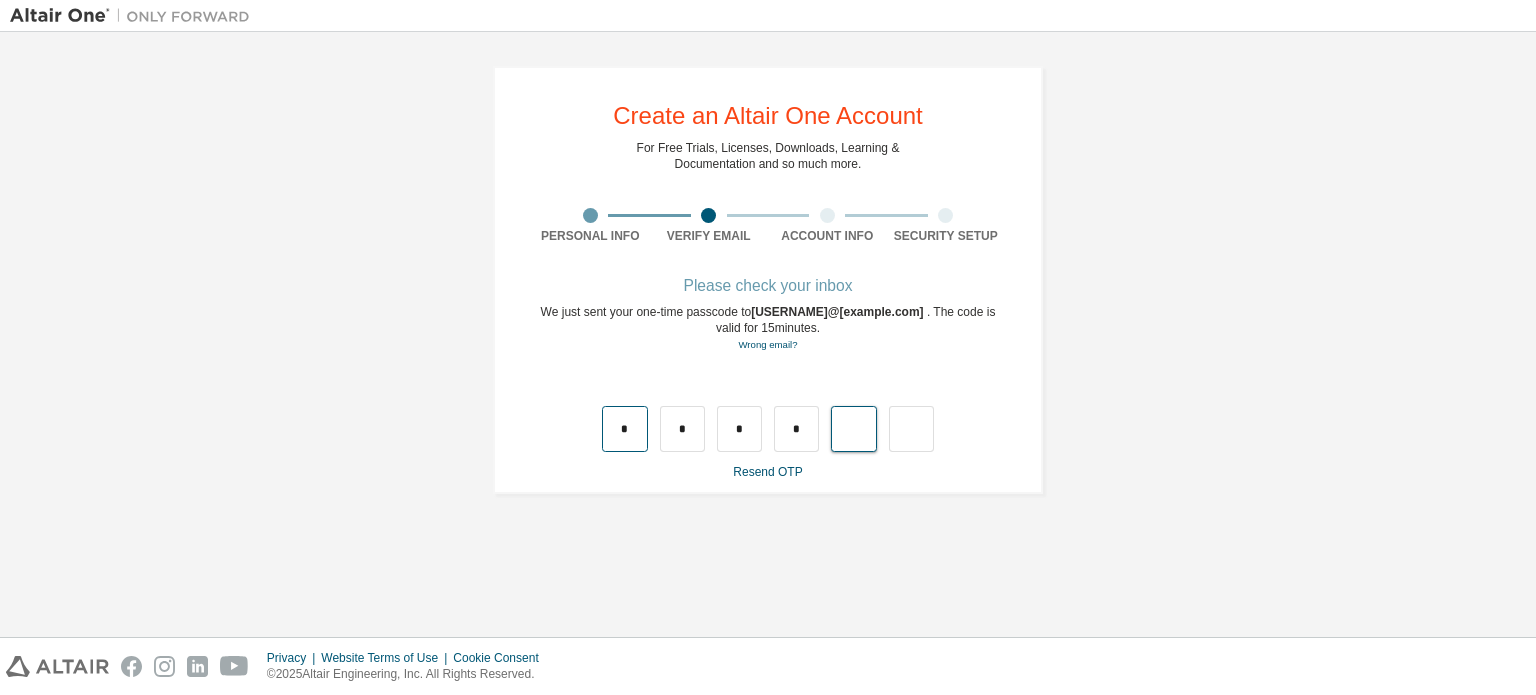 type on "*" 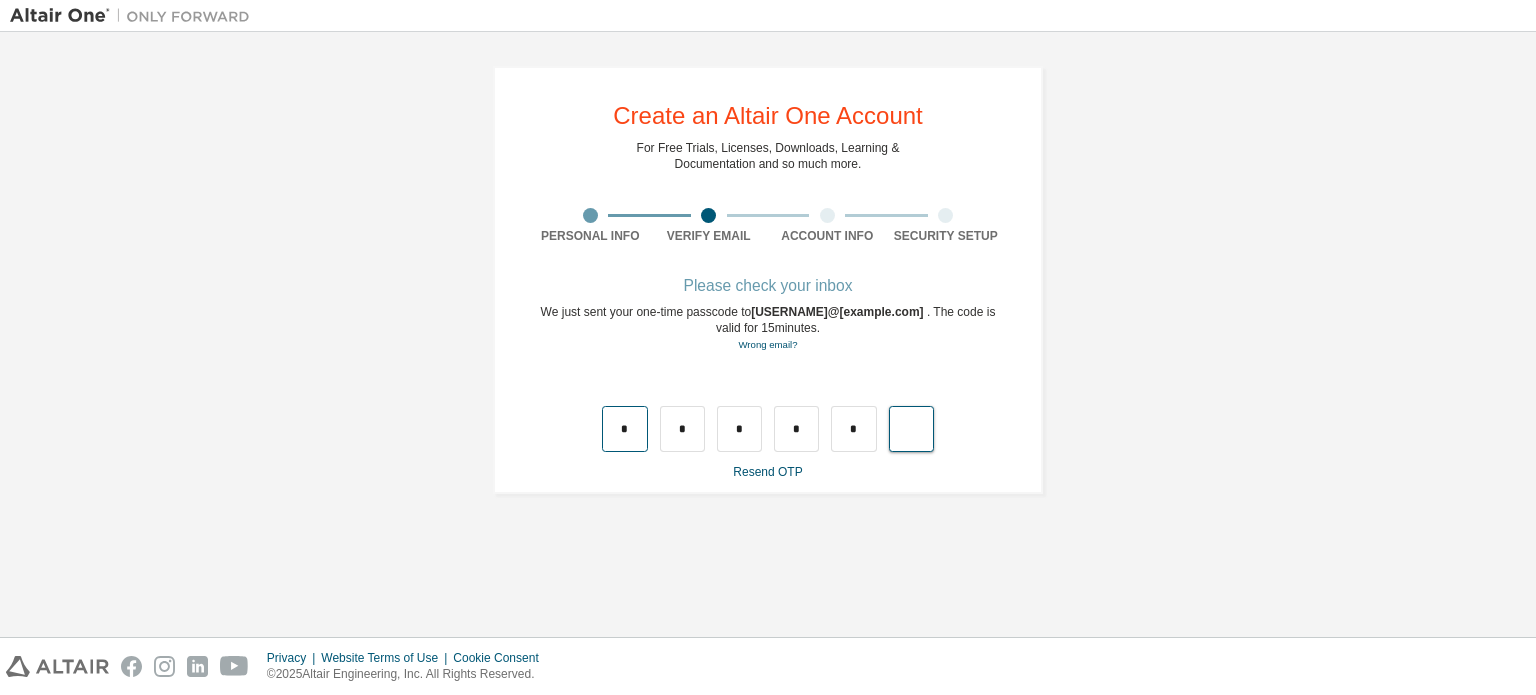 type on "*" 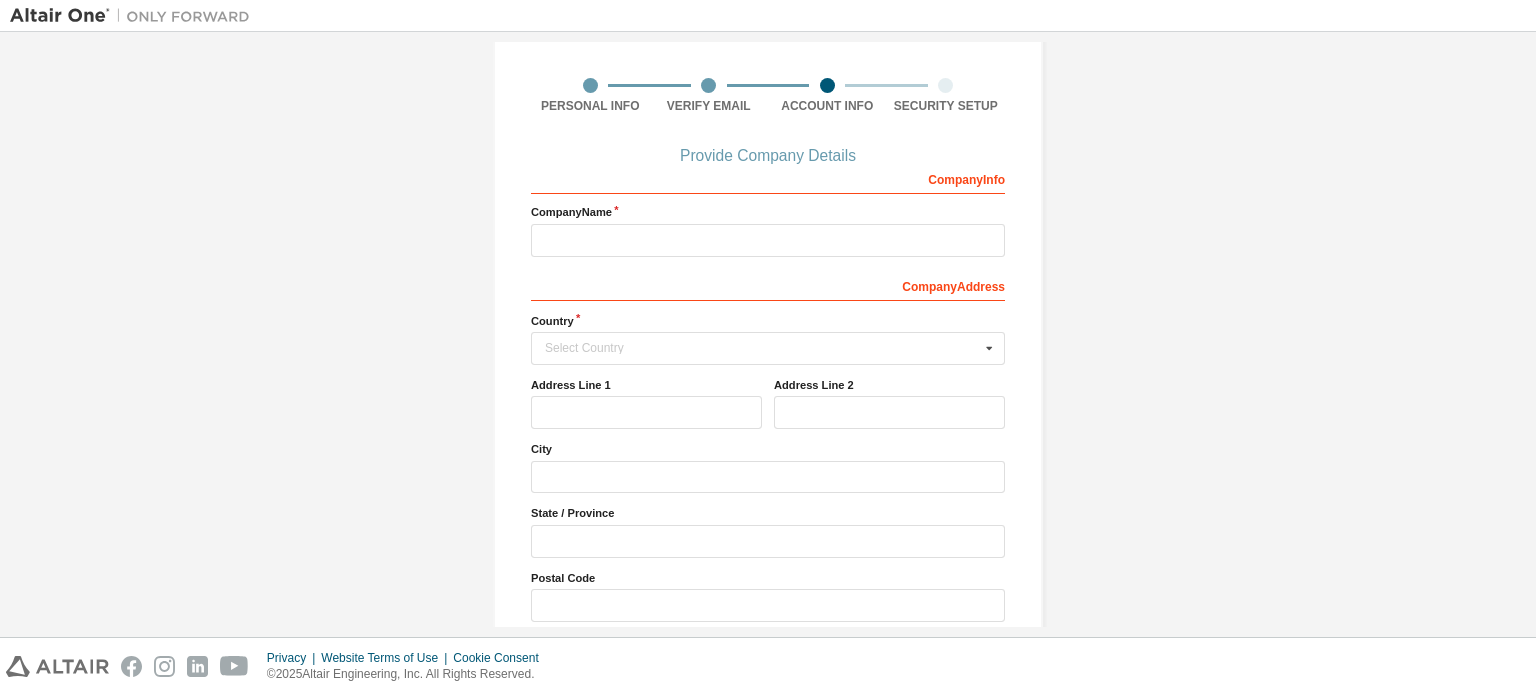 scroll, scrollTop: 129, scrollLeft: 0, axis: vertical 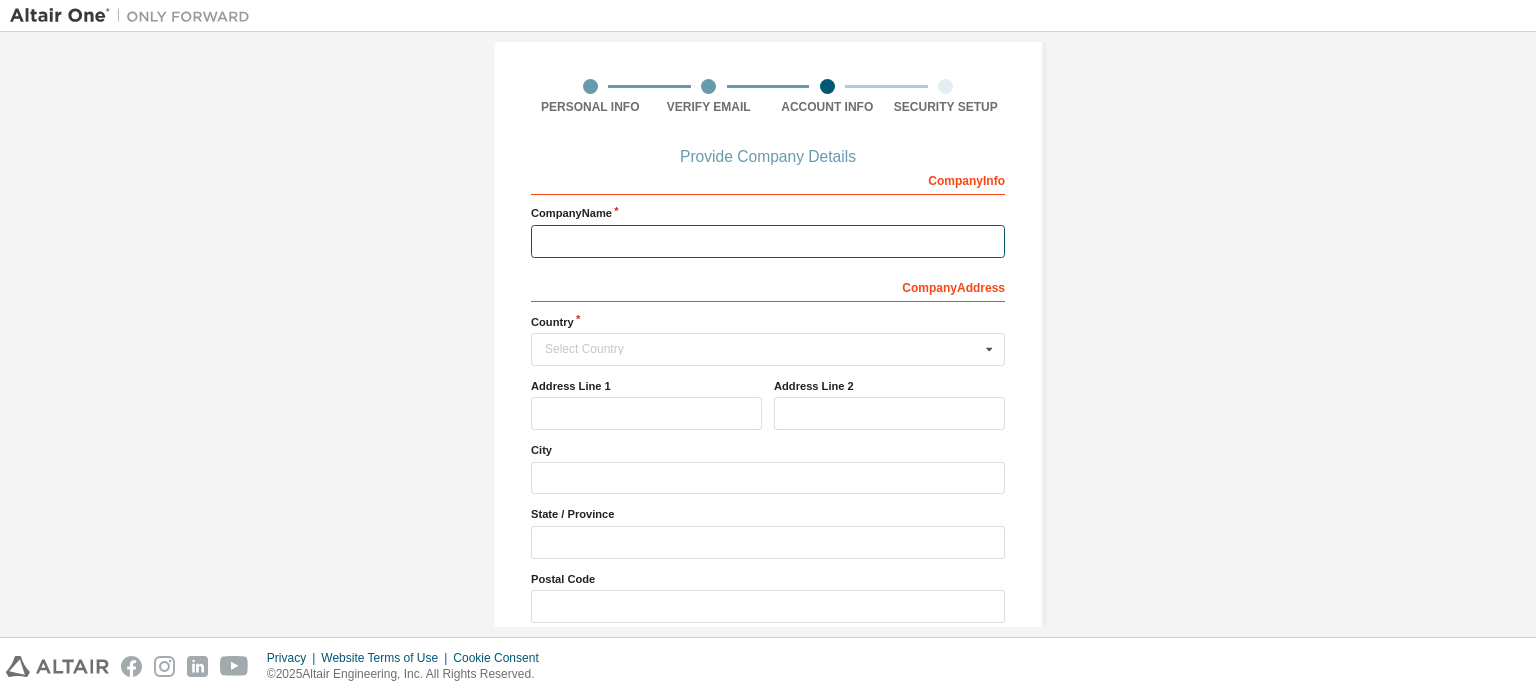 click at bounding box center (768, 241) 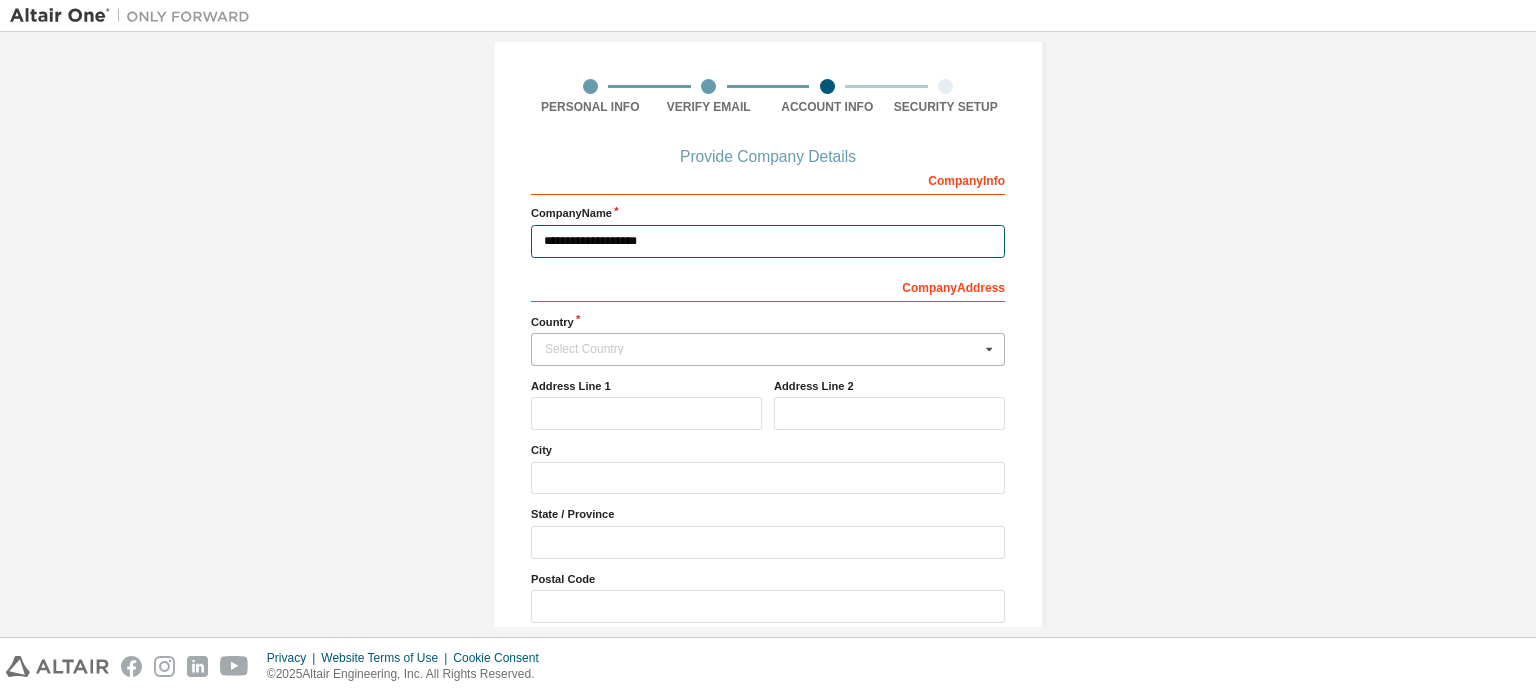 type on "**********" 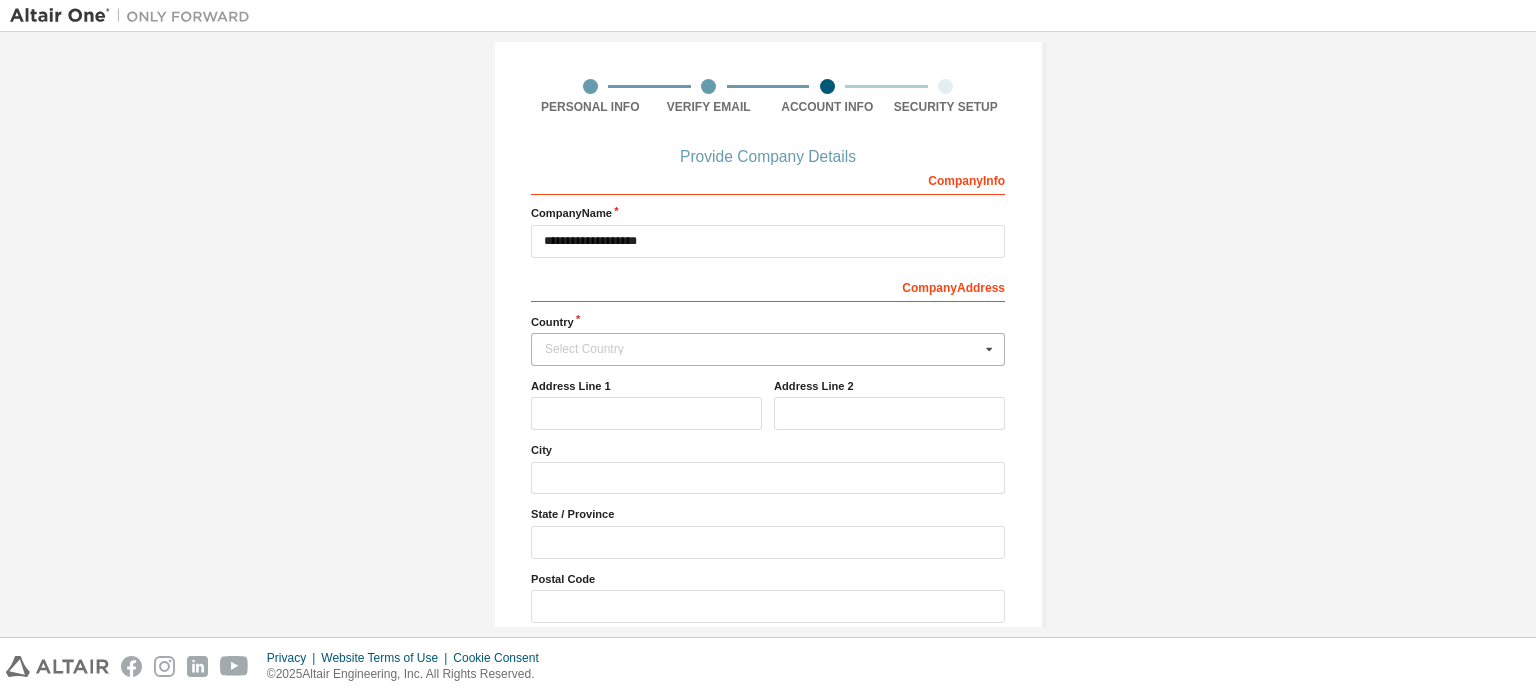click on "Select Country" at bounding box center (762, 349) 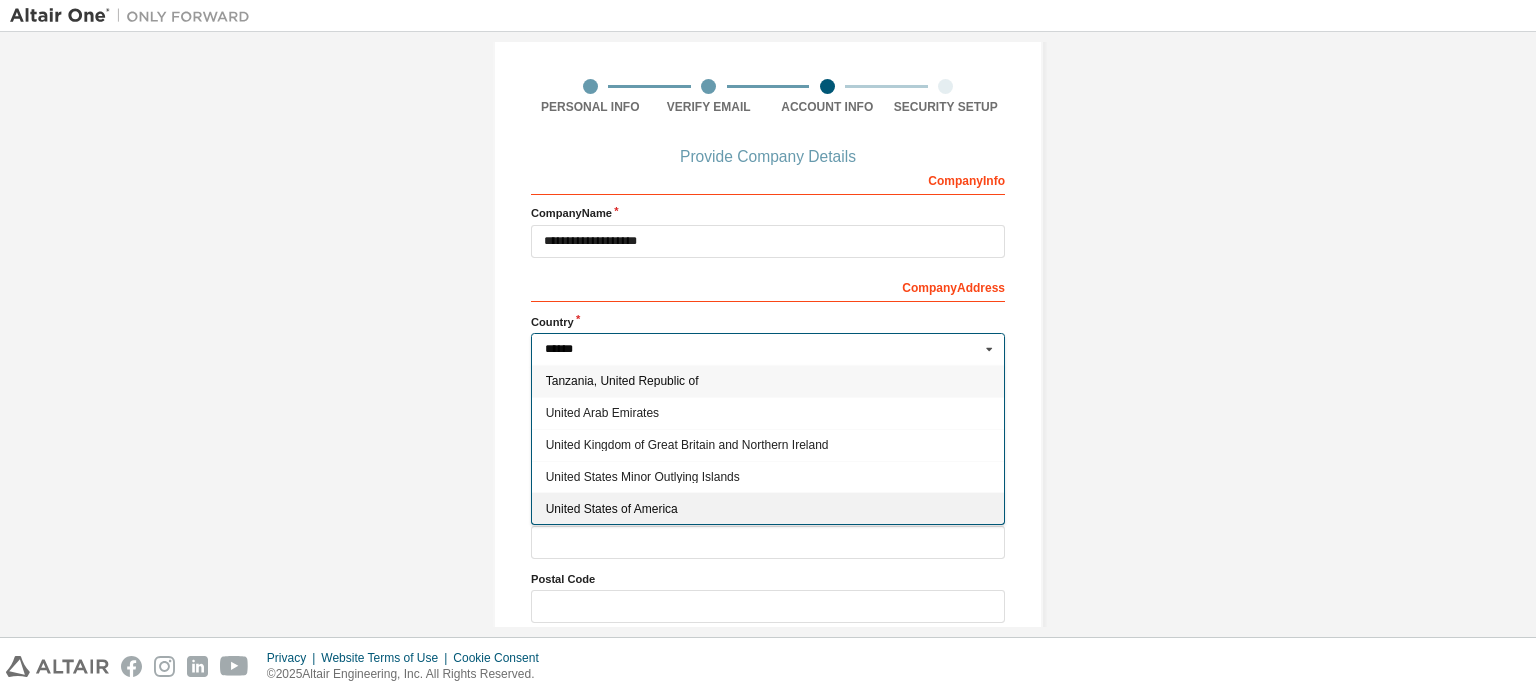 type on "******" 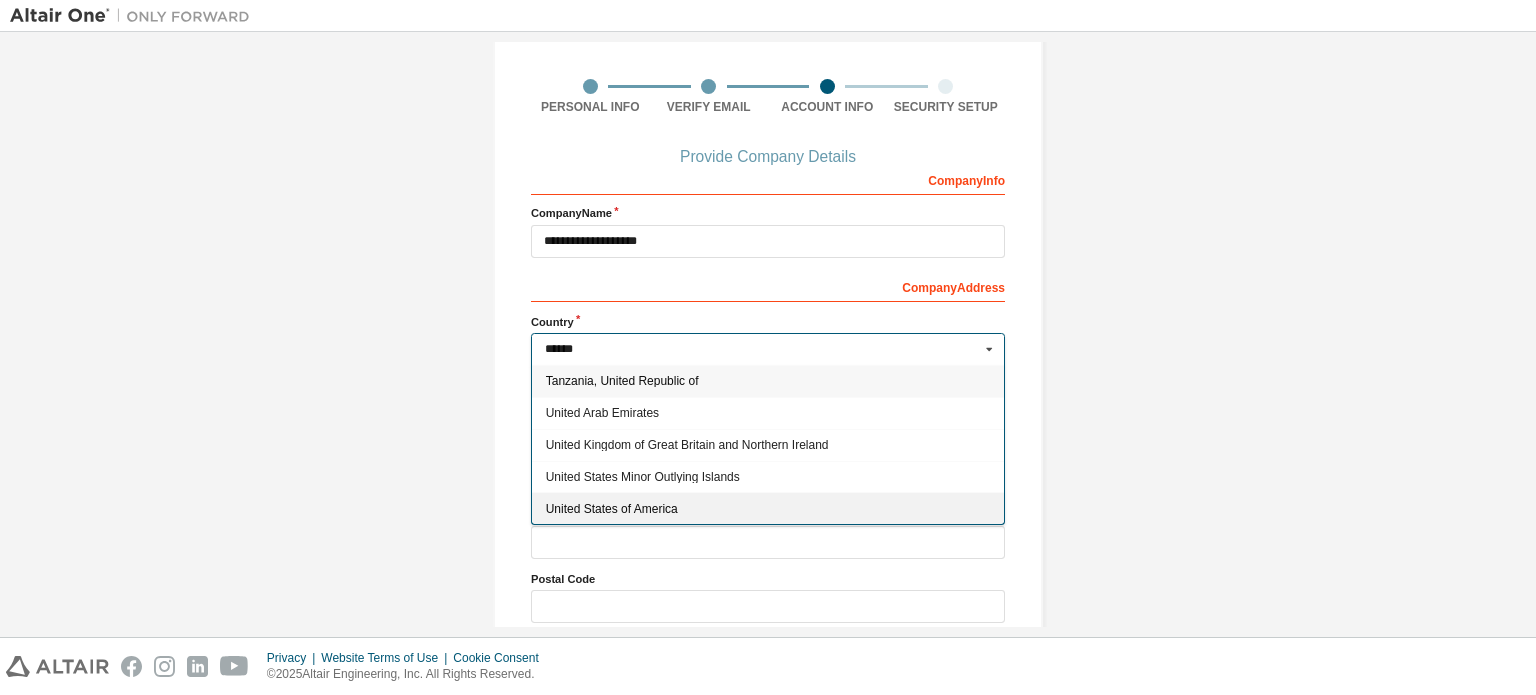 click on "United States of America" at bounding box center (768, 508) 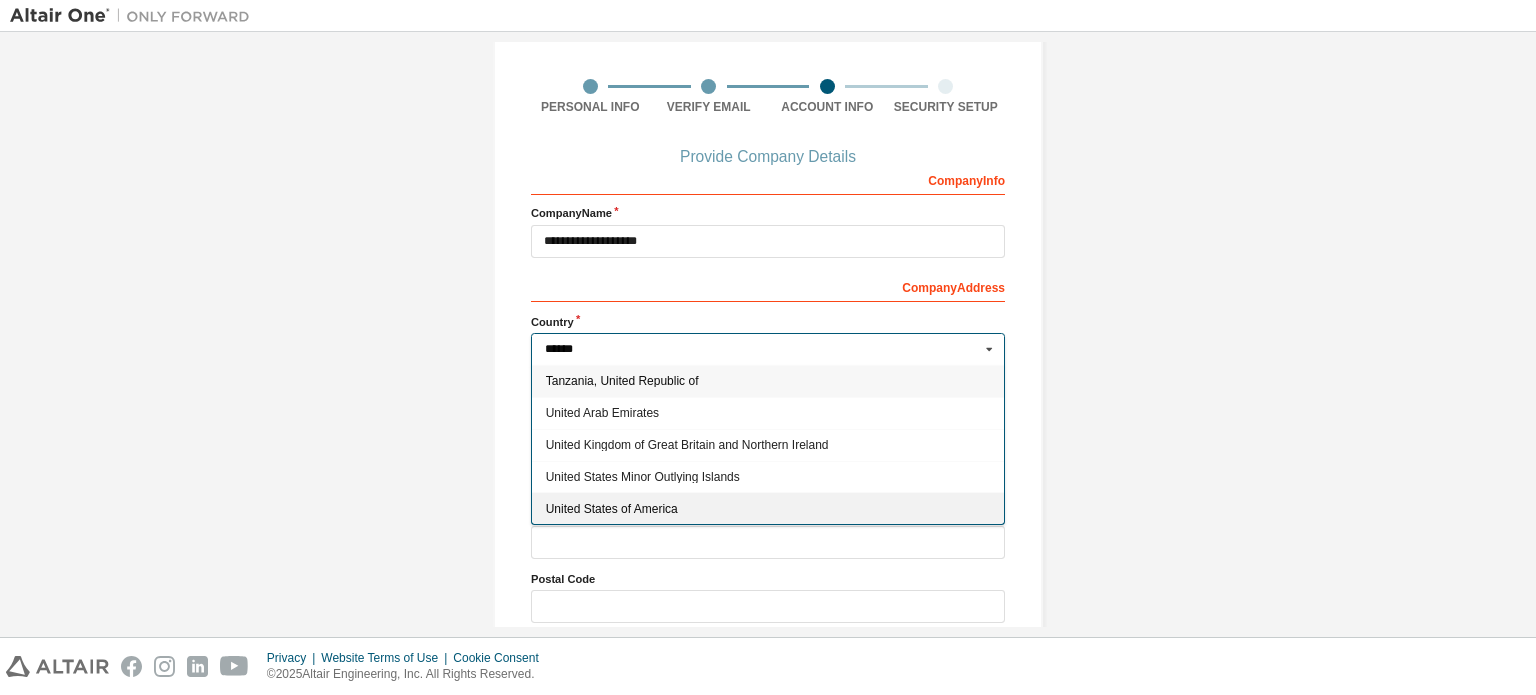 type on "***" 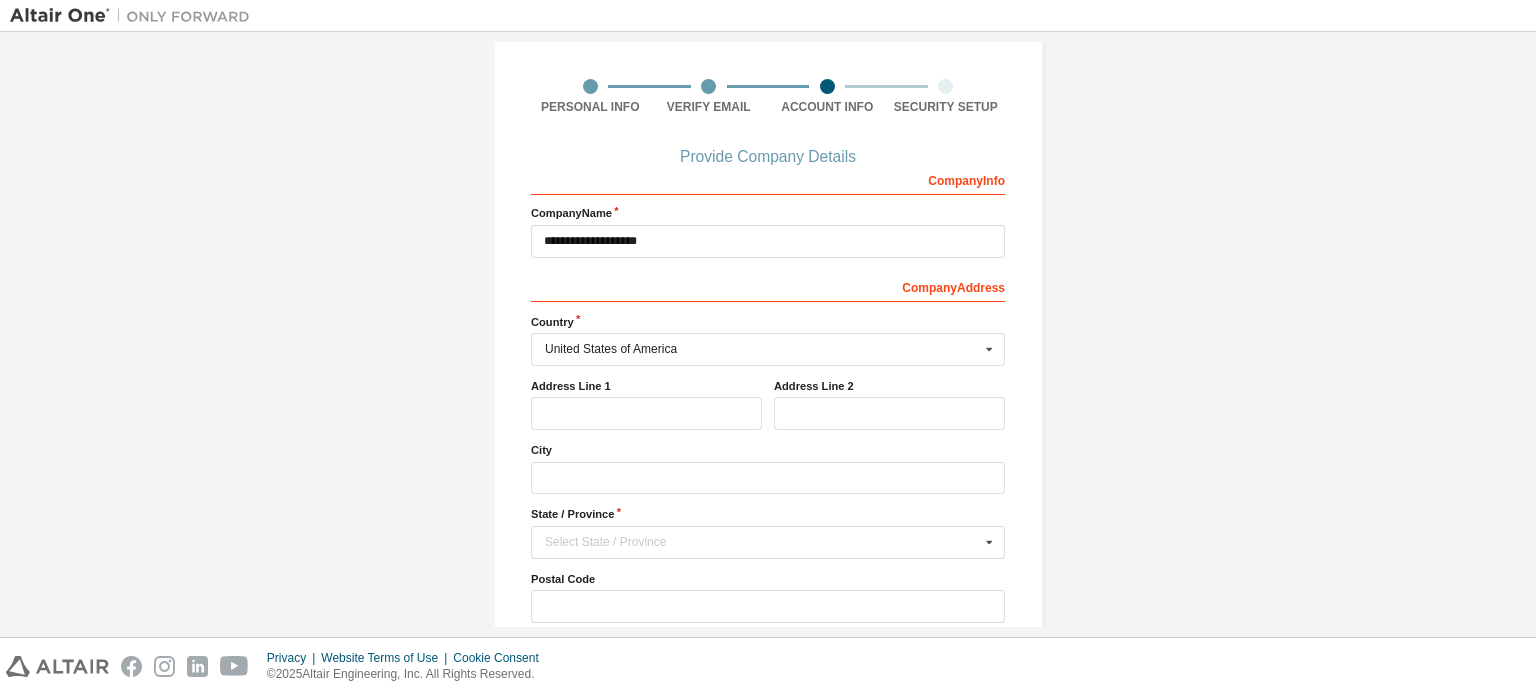 click on "Address Line 1" at bounding box center [646, 404] 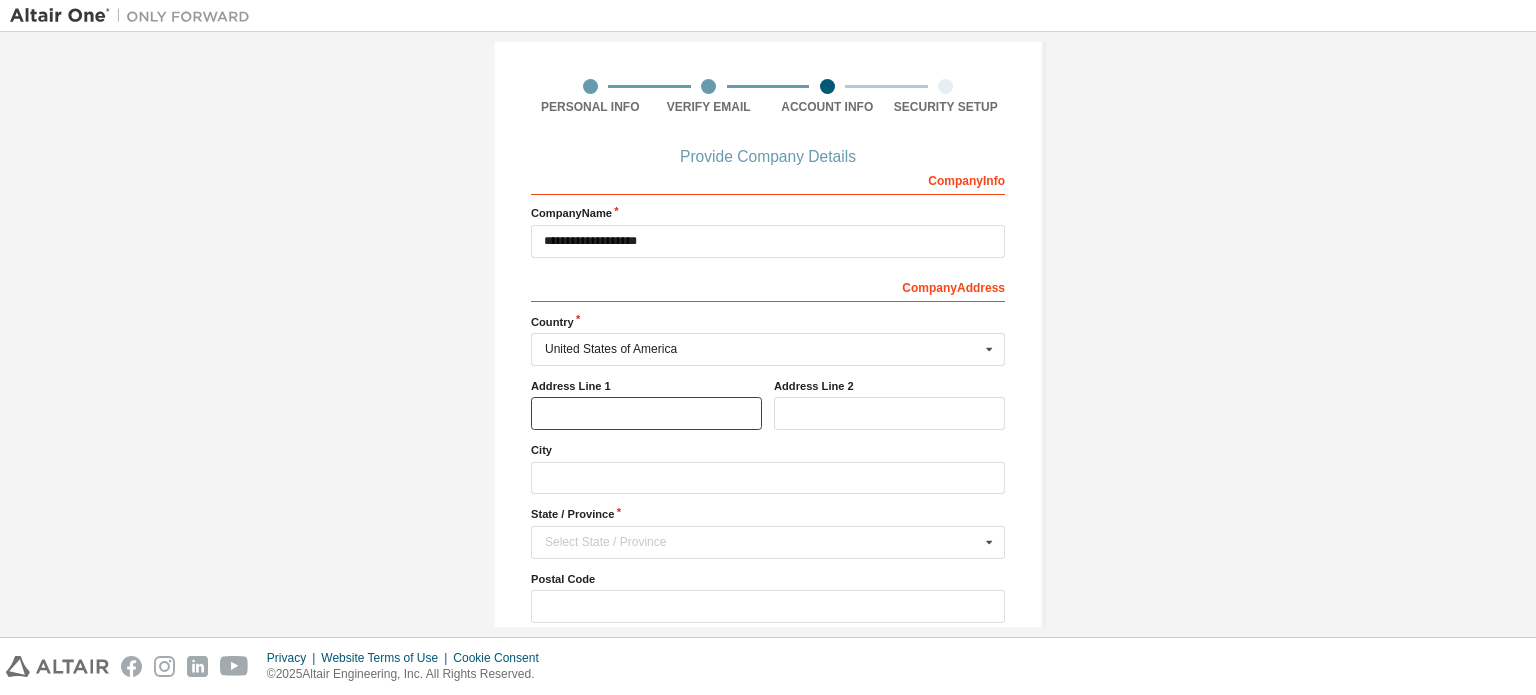 click at bounding box center (646, 413) 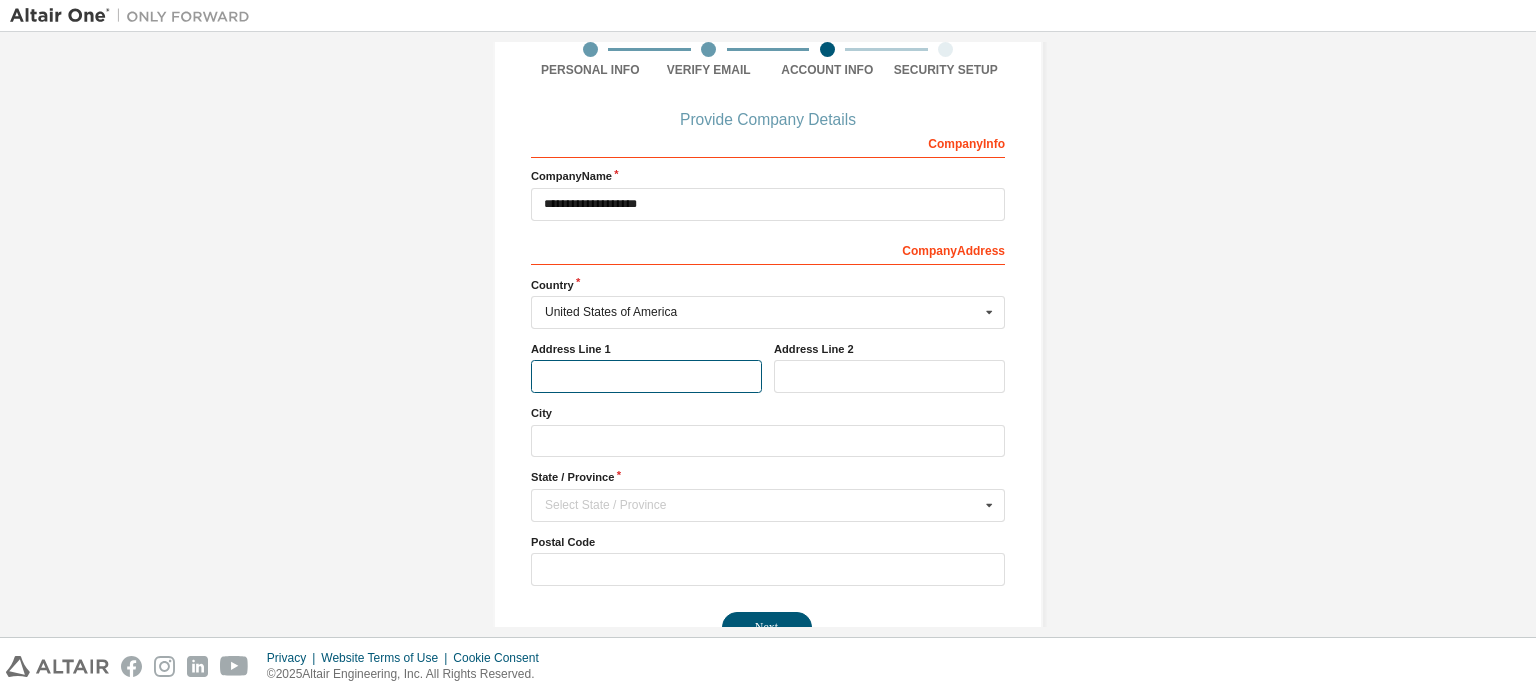 scroll, scrollTop: 167, scrollLeft: 0, axis: vertical 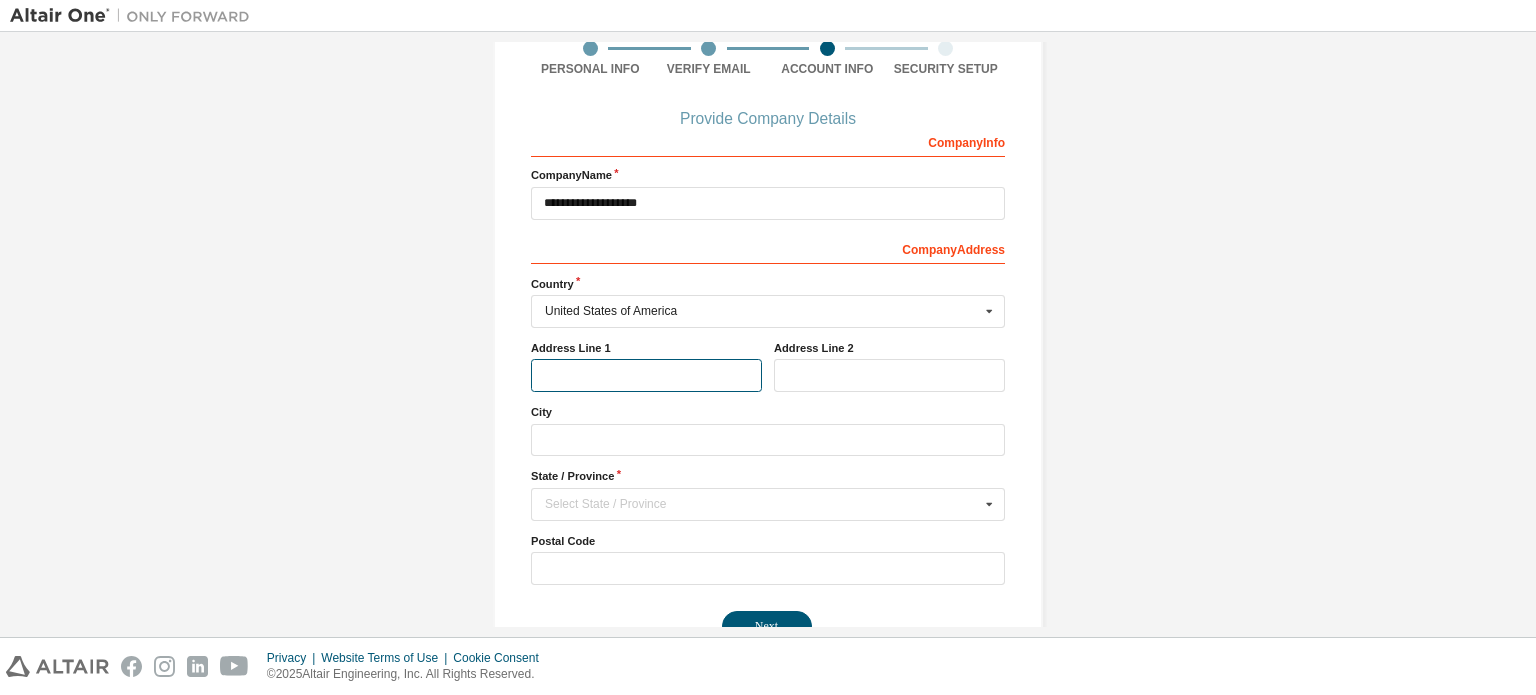 type on "**********" 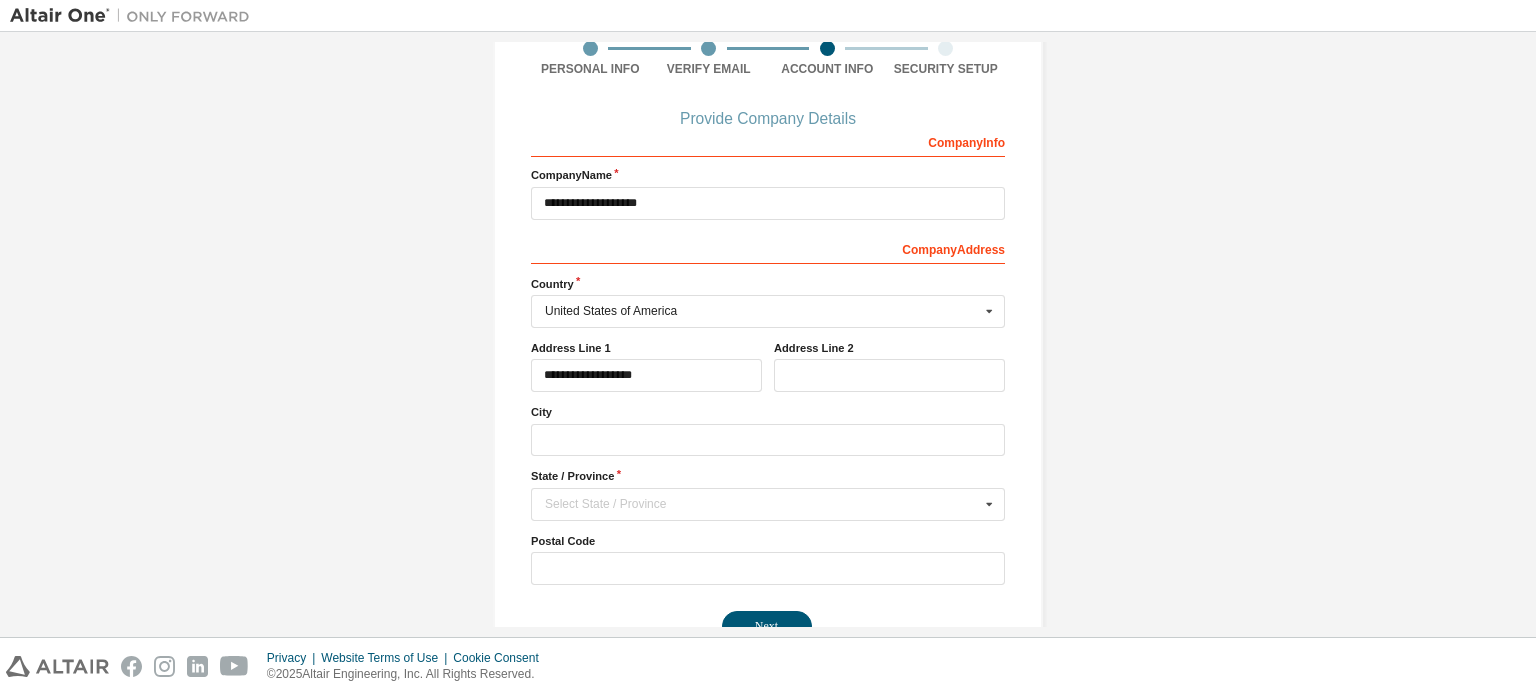 type on "***" 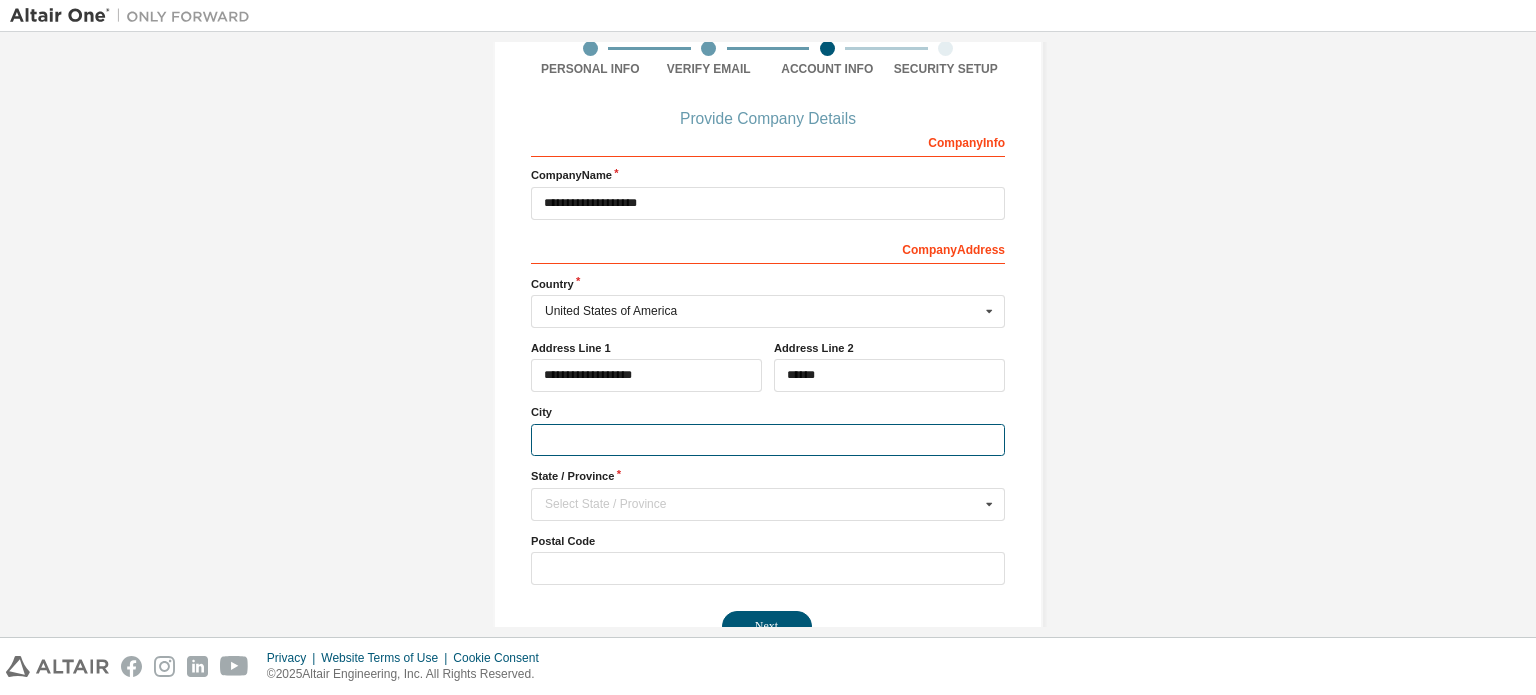 type on "*******" 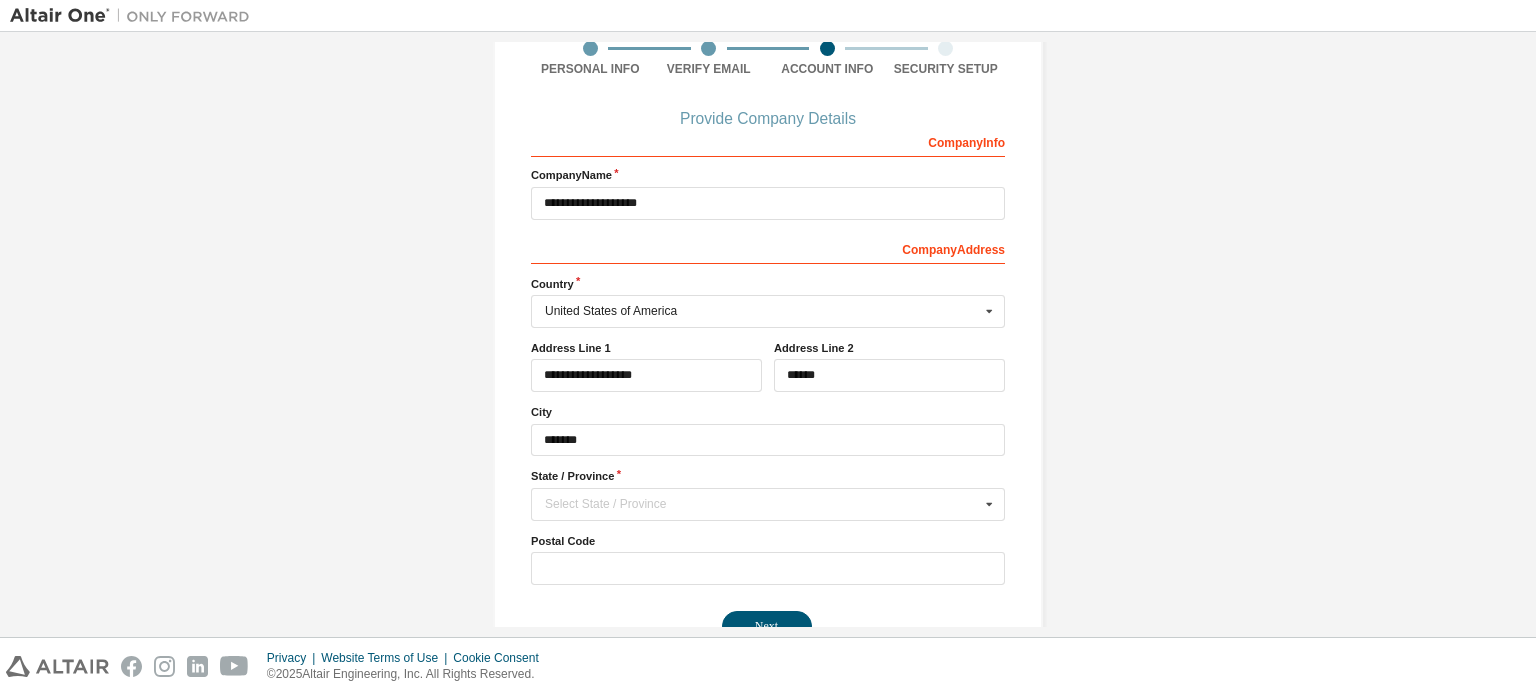 type 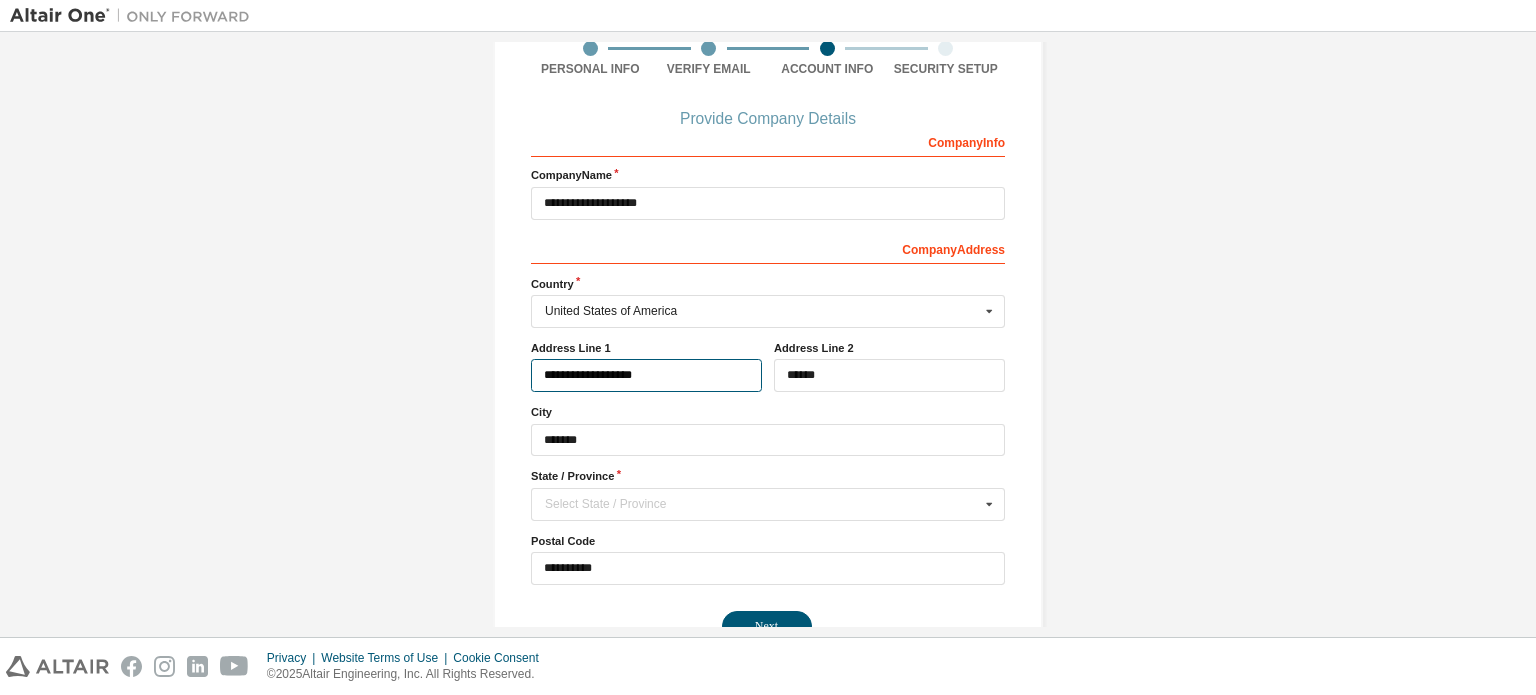 type on "***" 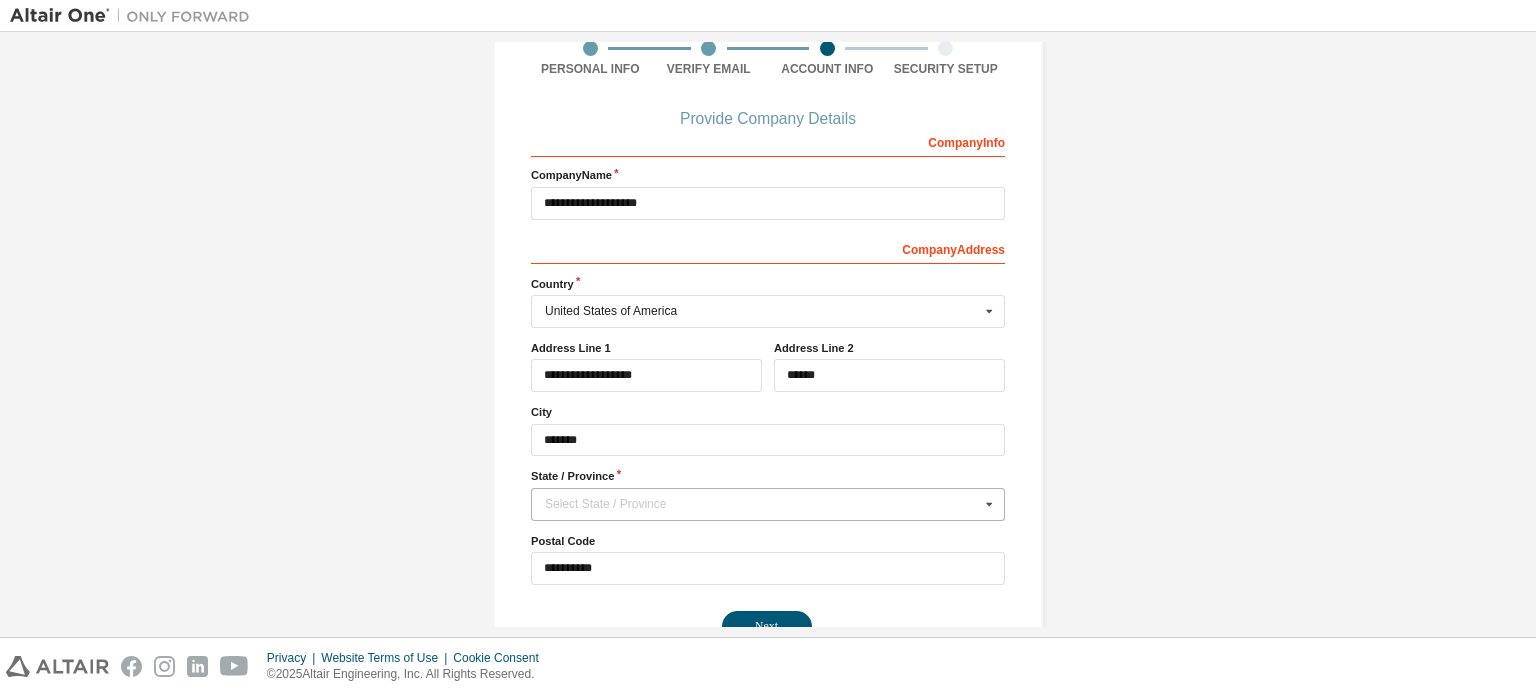 click on "Select State / Province" at bounding box center [762, 504] 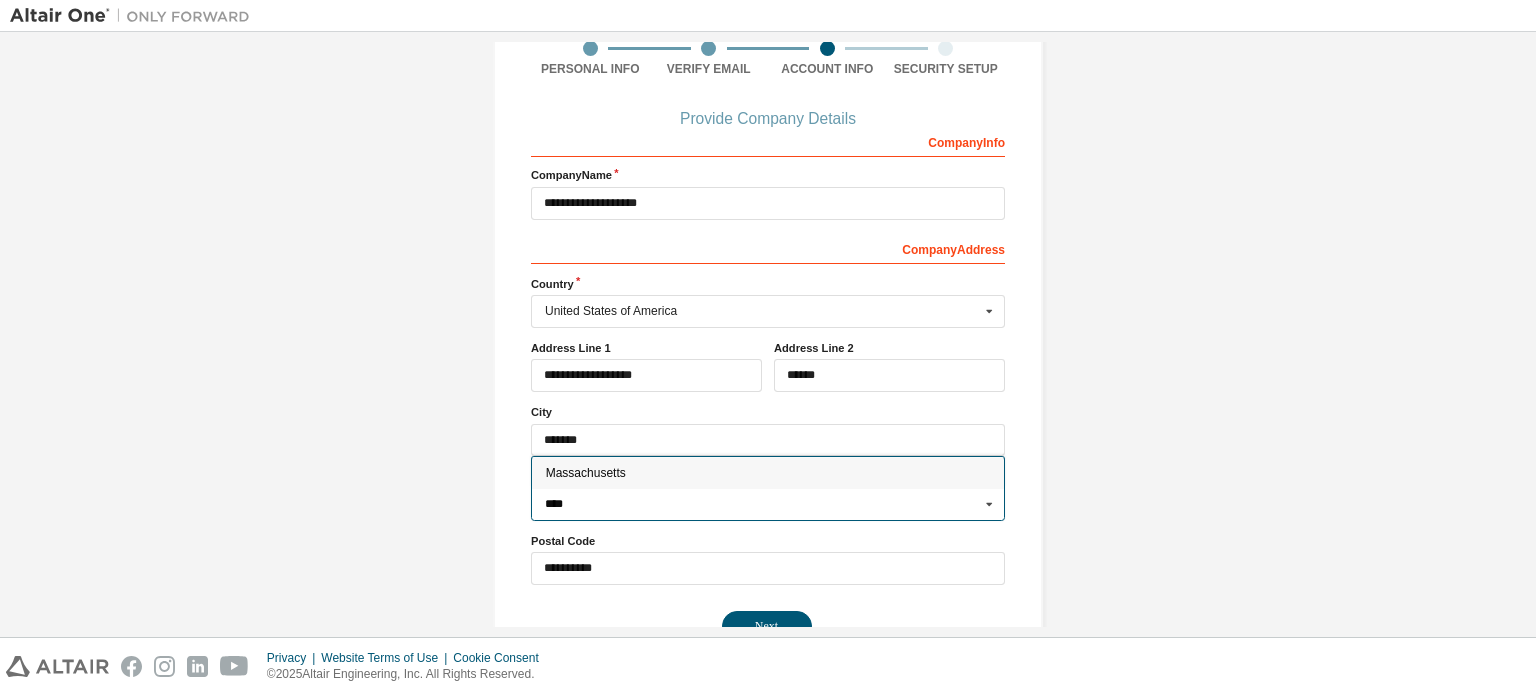 type on "****" 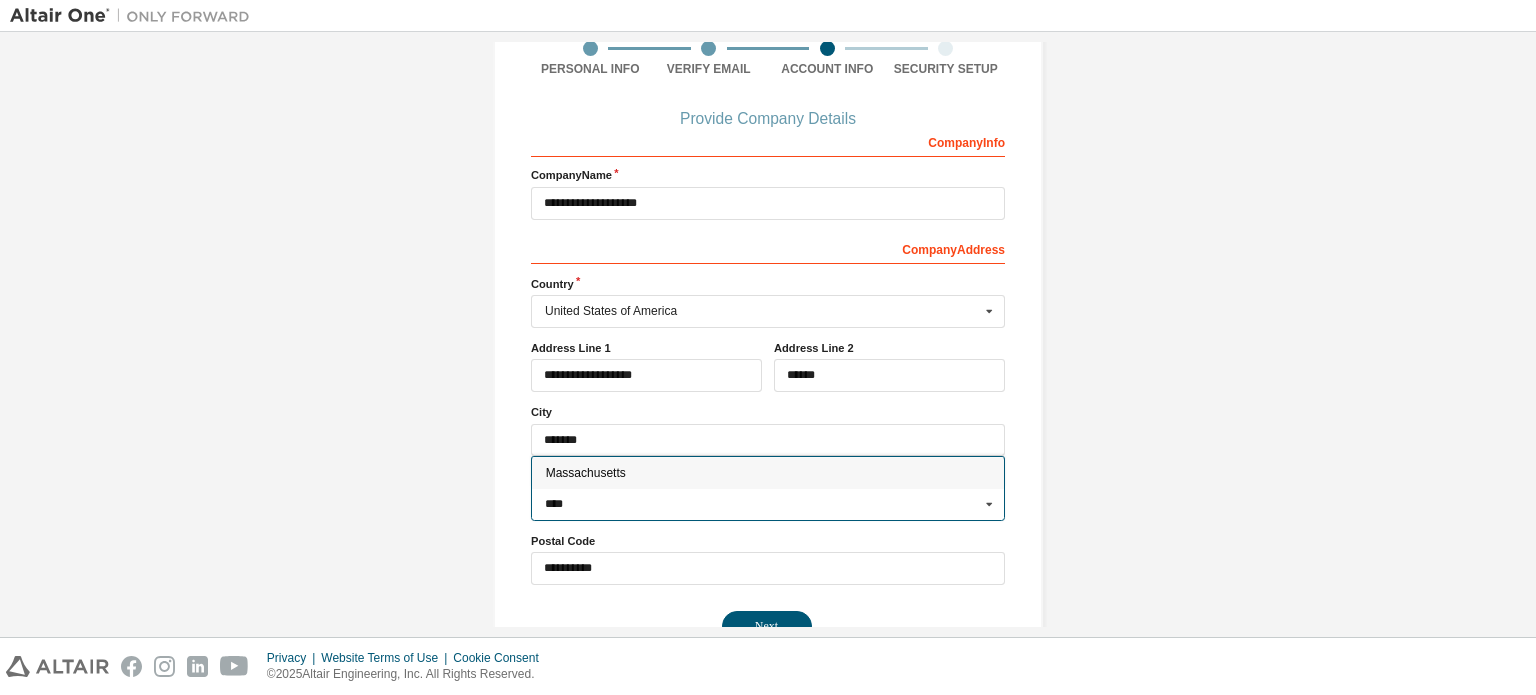 click on "Massachusetts" at bounding box center [768, 473] 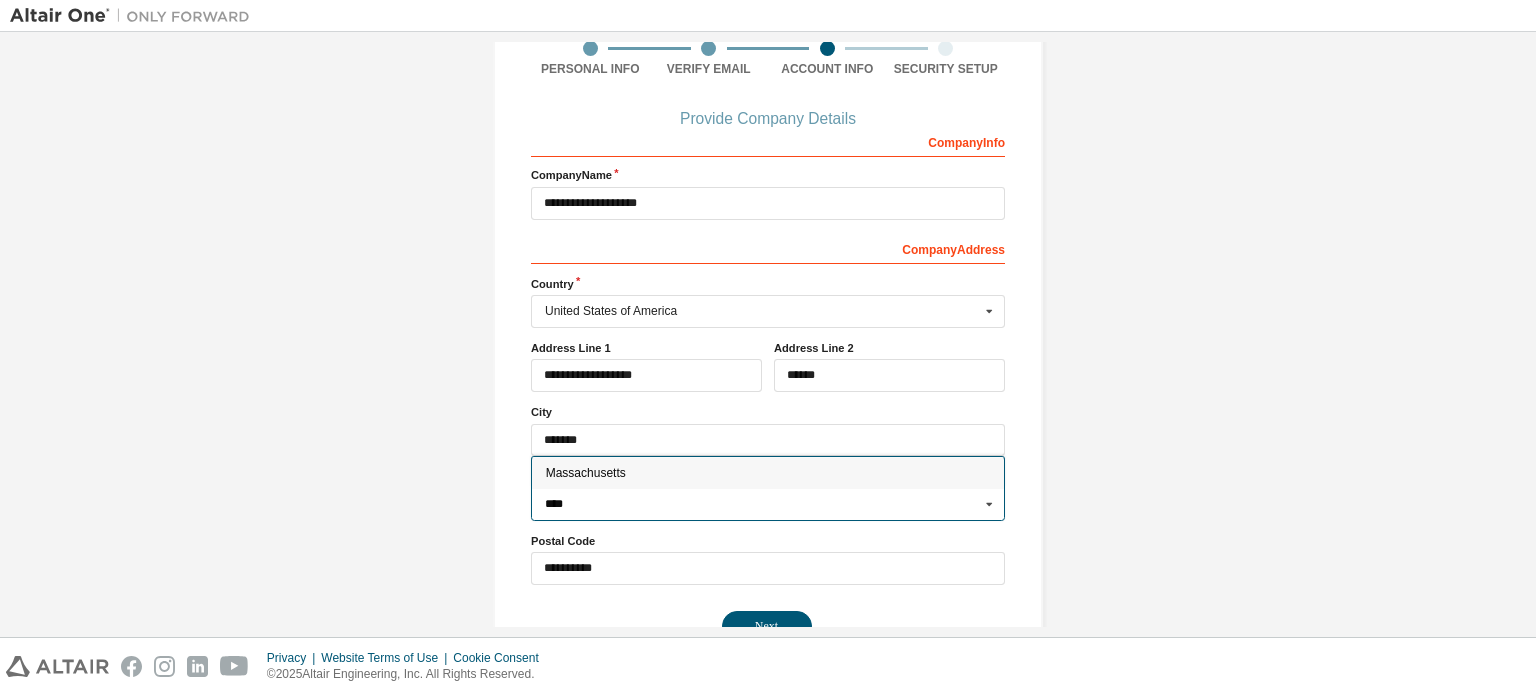 type on "**" 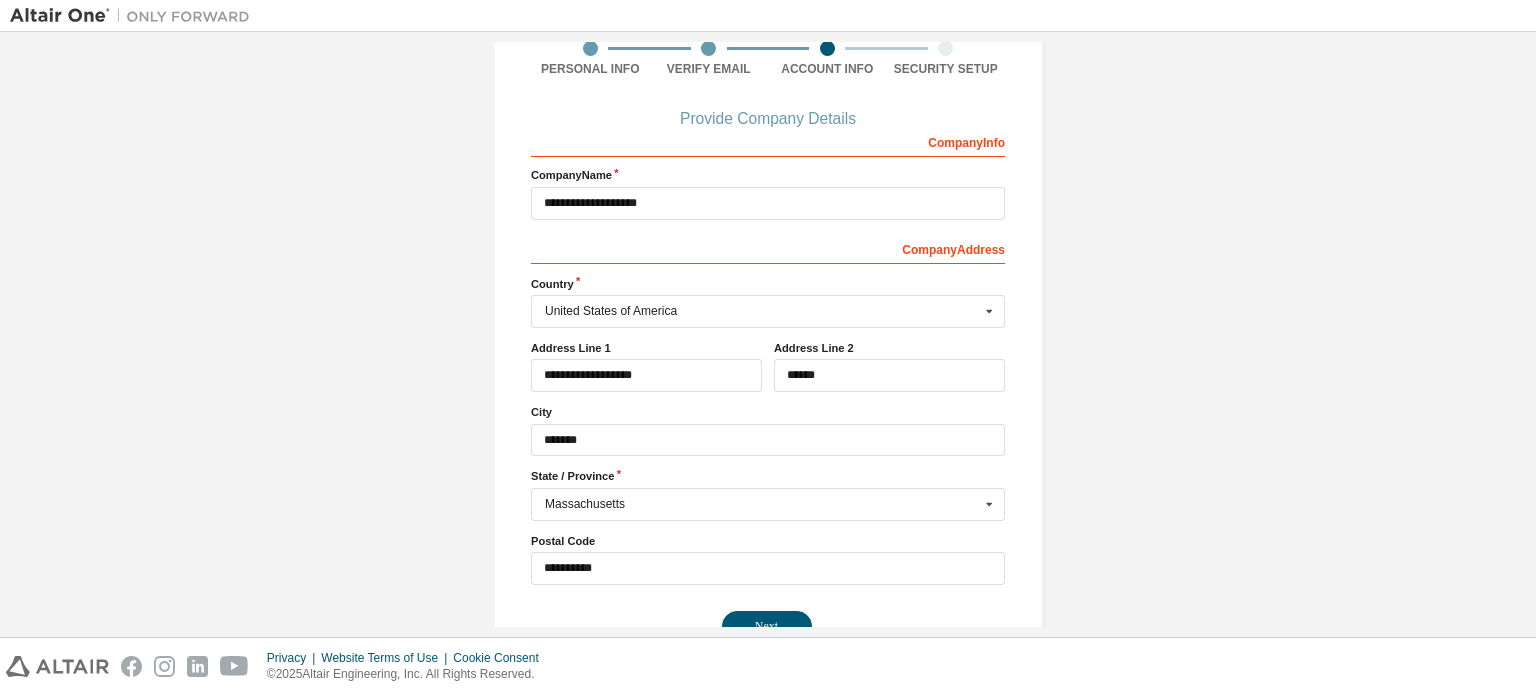 click on "Company  Address" at bounding box center [768, 248] 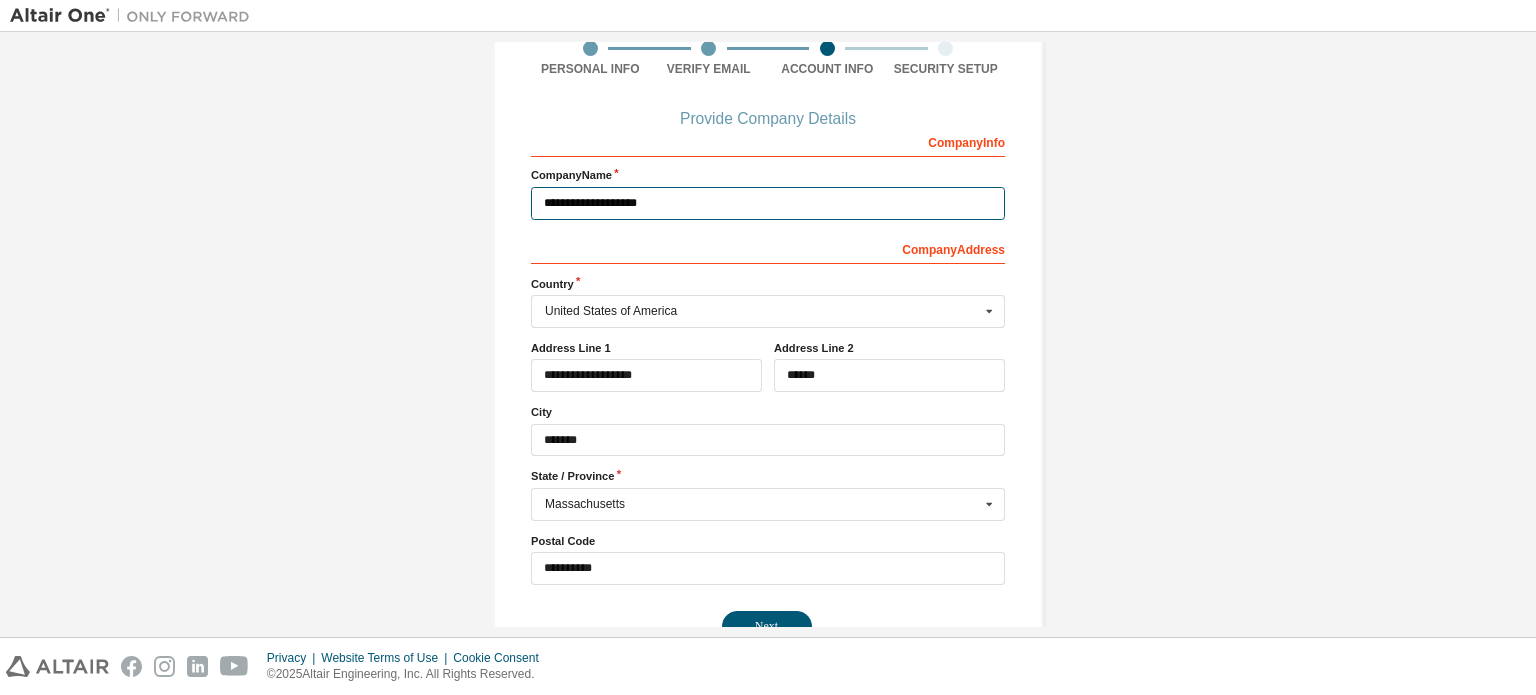 click on "**********" at bounding box center [768, 203] 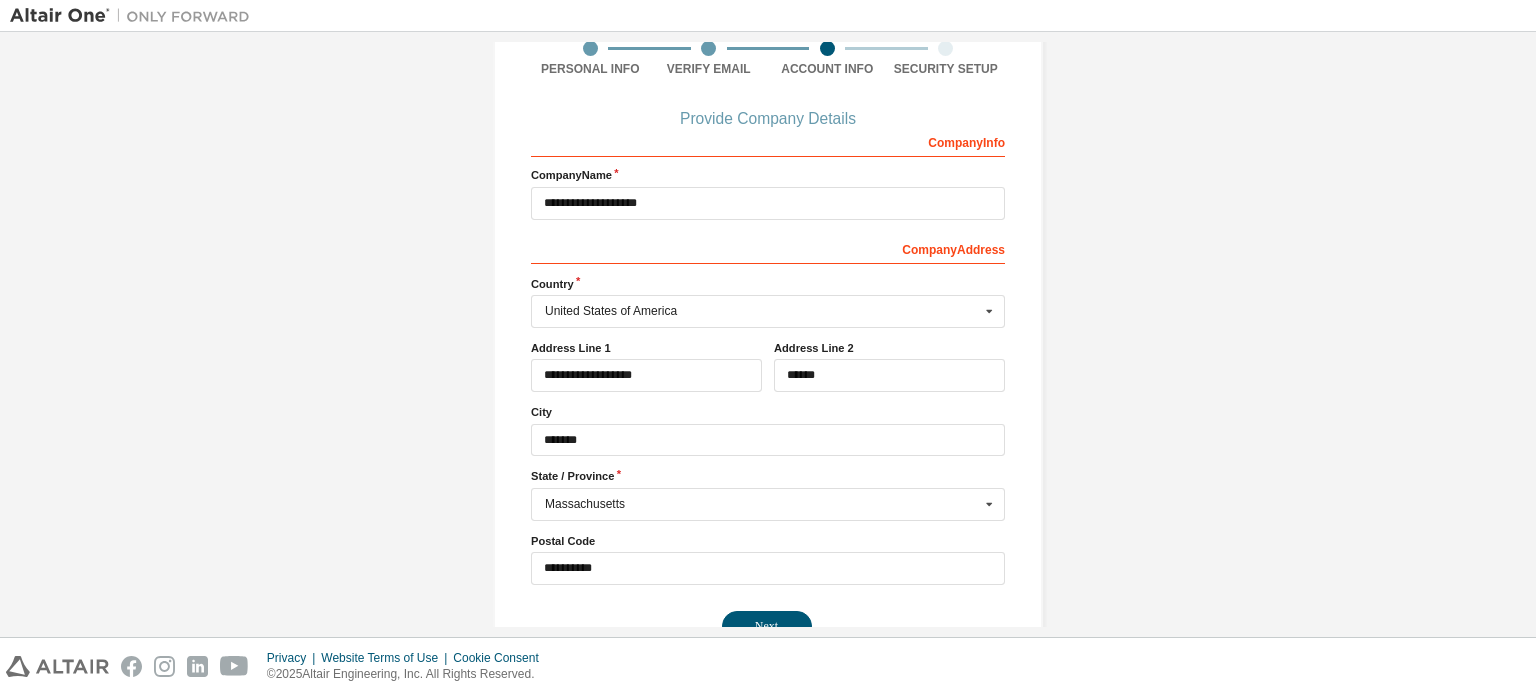 click on "**********" at bounding box center (768, 355) 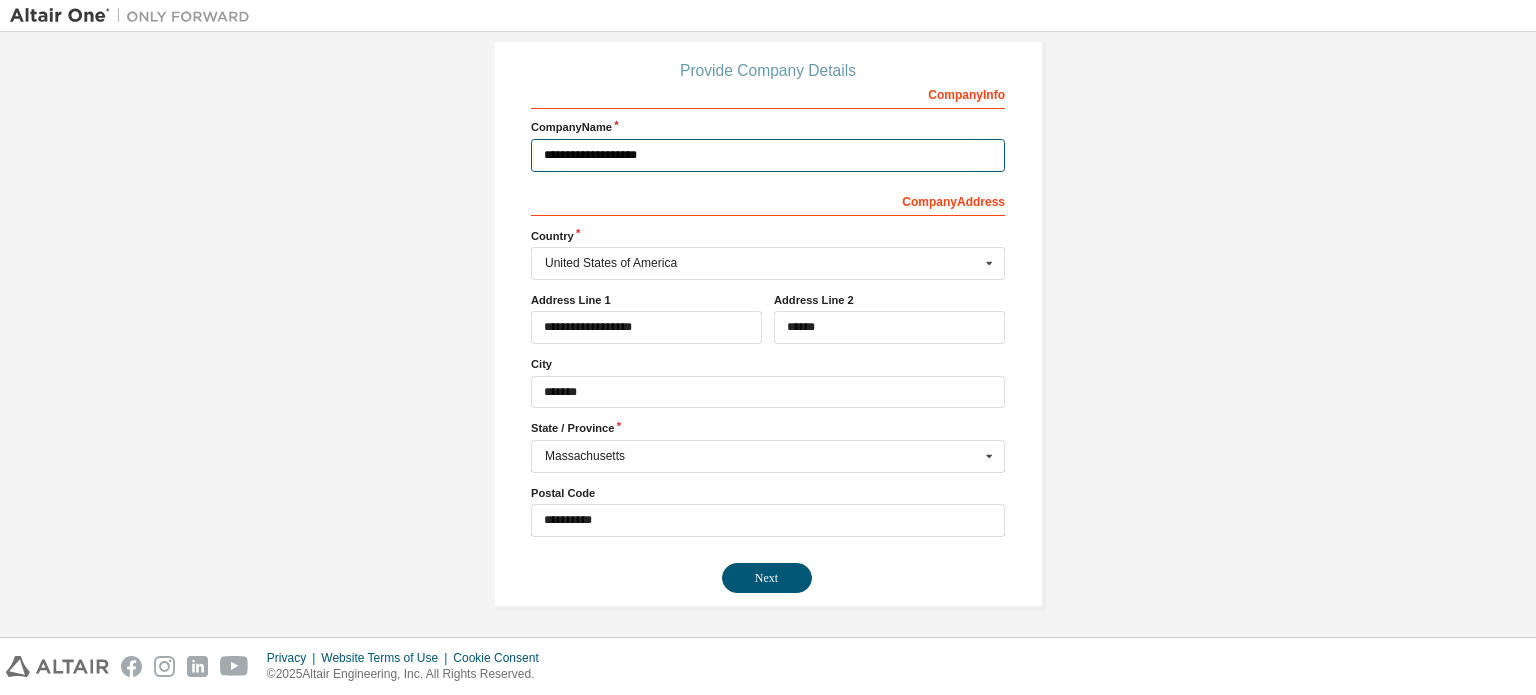 drag, startPoint x: 664, startPoint y: 155, endPoint x: 530, endPoint y: 155, distance: 134 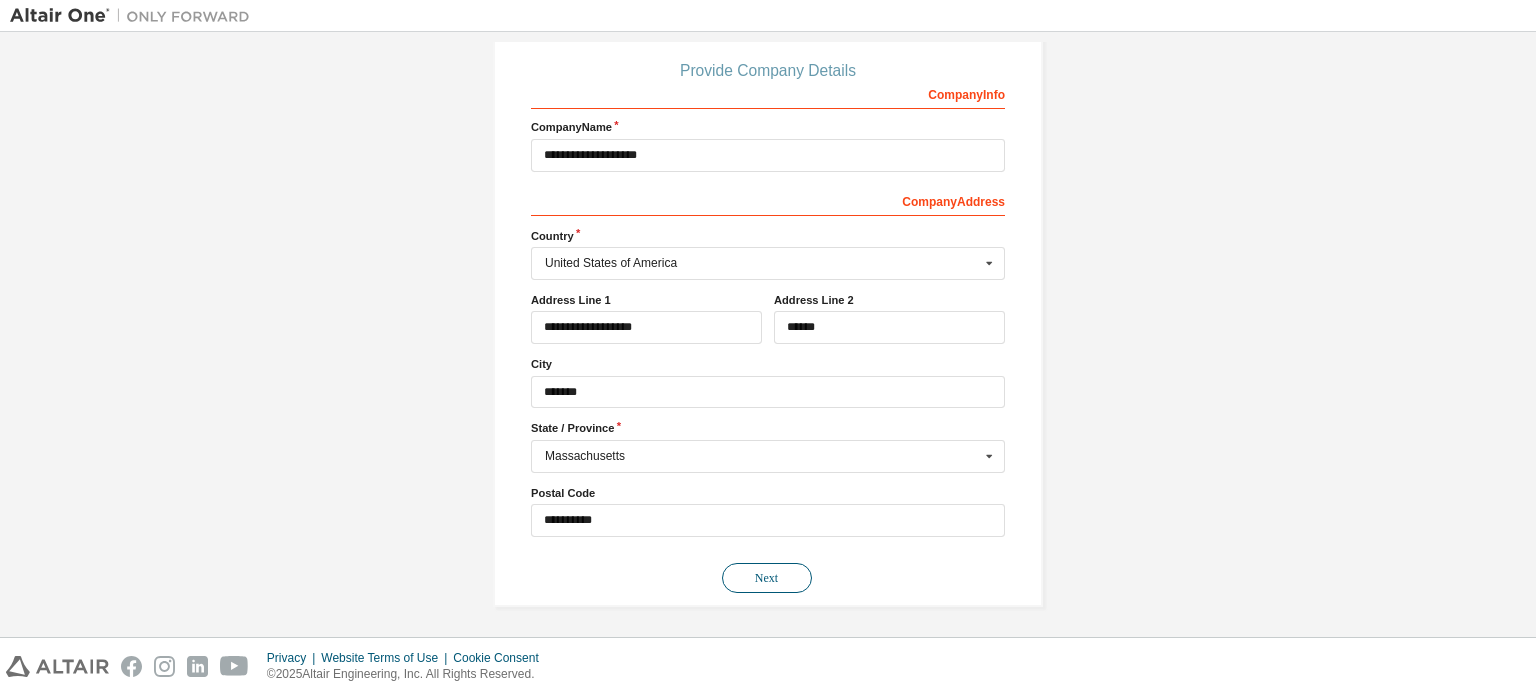 click on "Next" at bounding box center [767, 578] 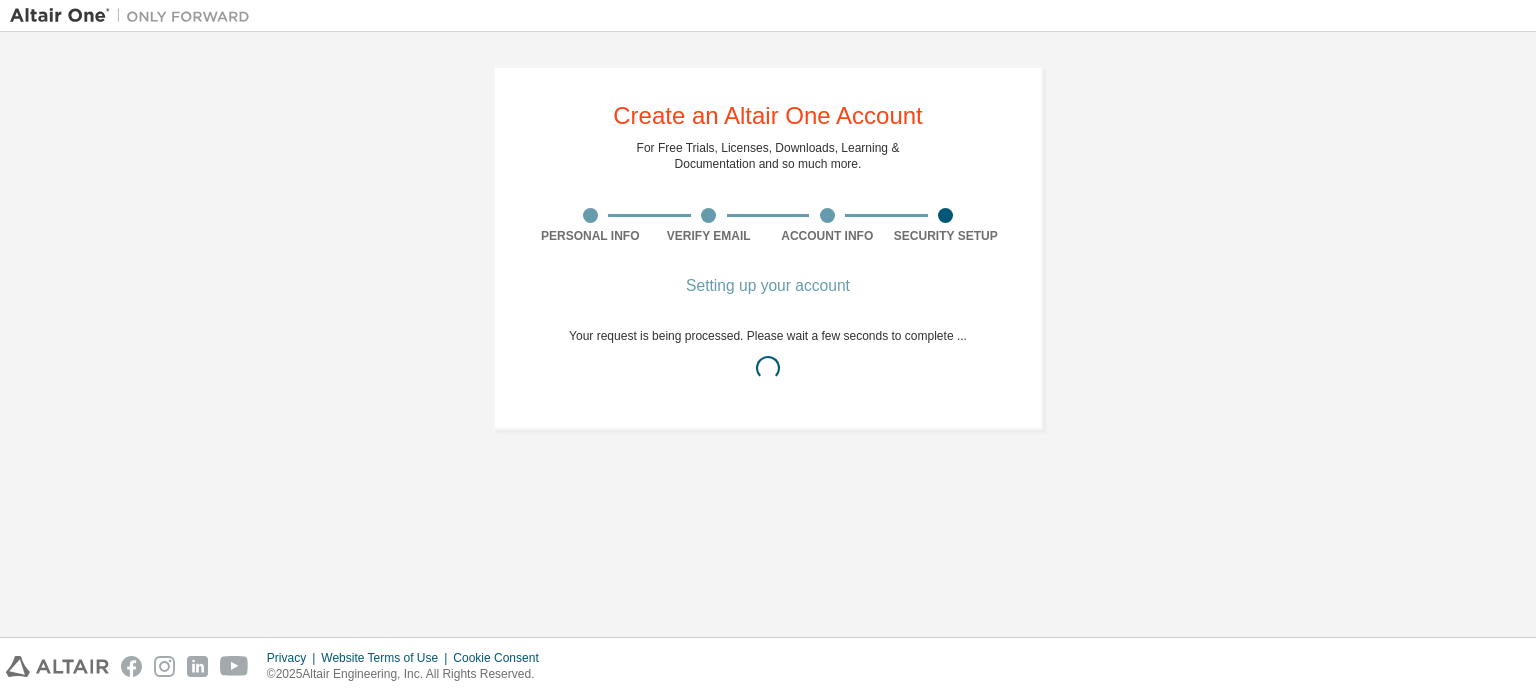 scroll, scrollTop: 0, scrollLeft: 0, axis: both 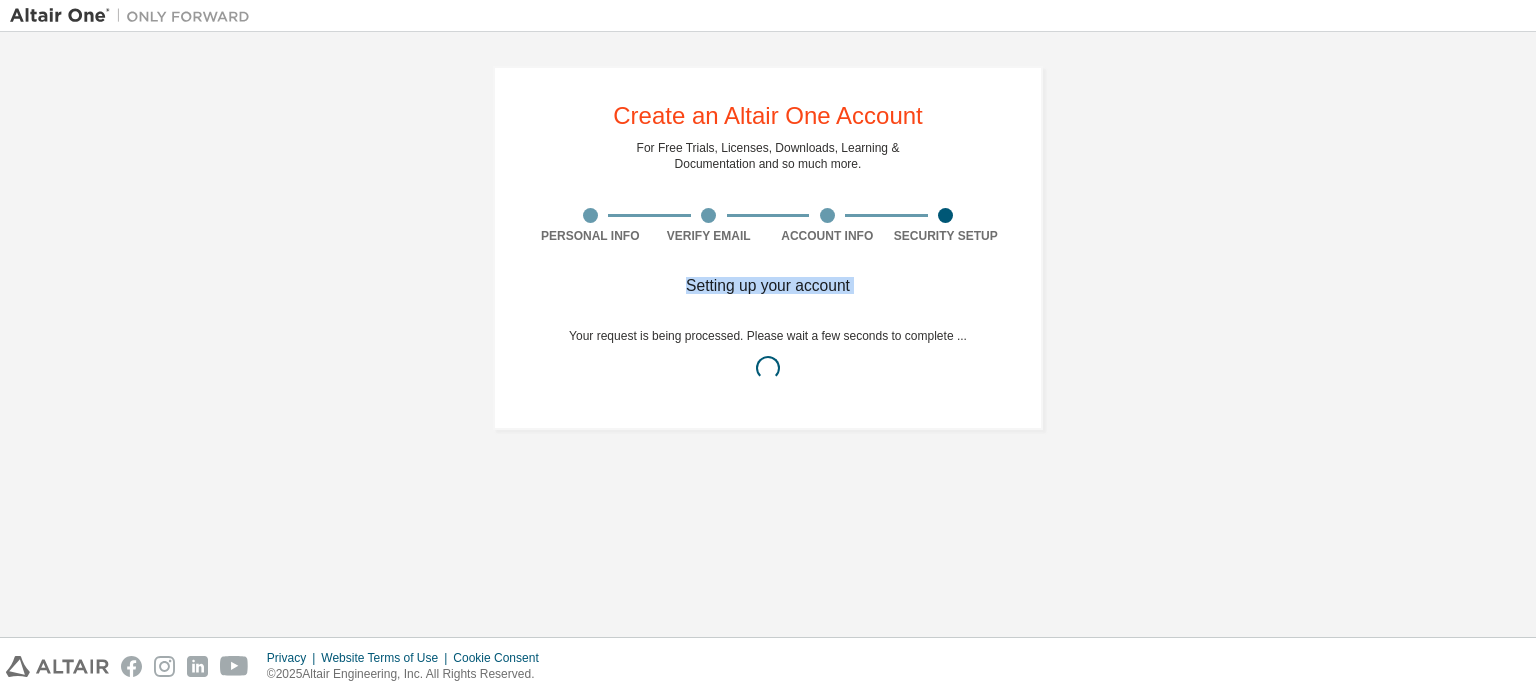click on "Setting up your account Your request is being processed. Please wait a few seconds to complete ..." at bounding box center [768, 348] 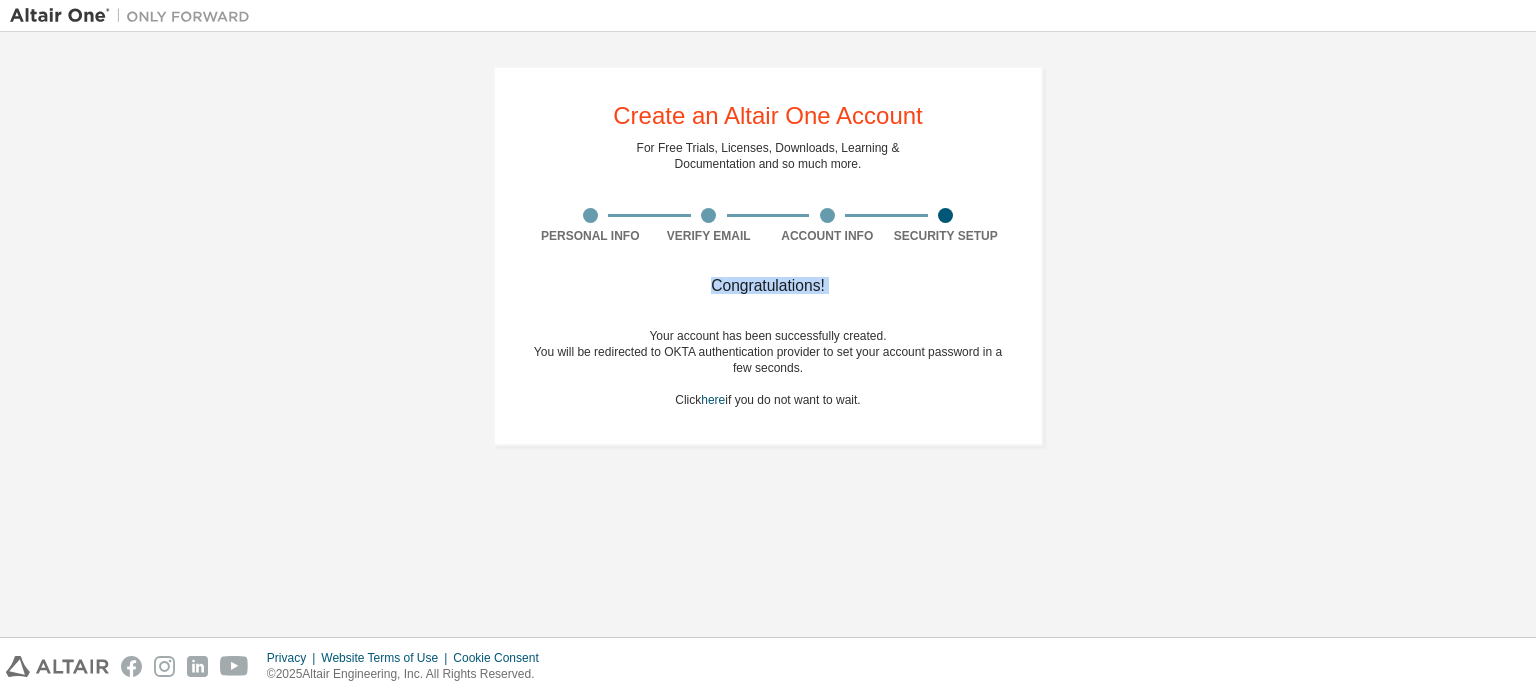 click on "Congratulations! Your account has been successfully created. You will be redirected to OKTA authentication provider to set your account password in a few seconds. Click  here  if you do not want to wait." at bounding box center [768, 356] 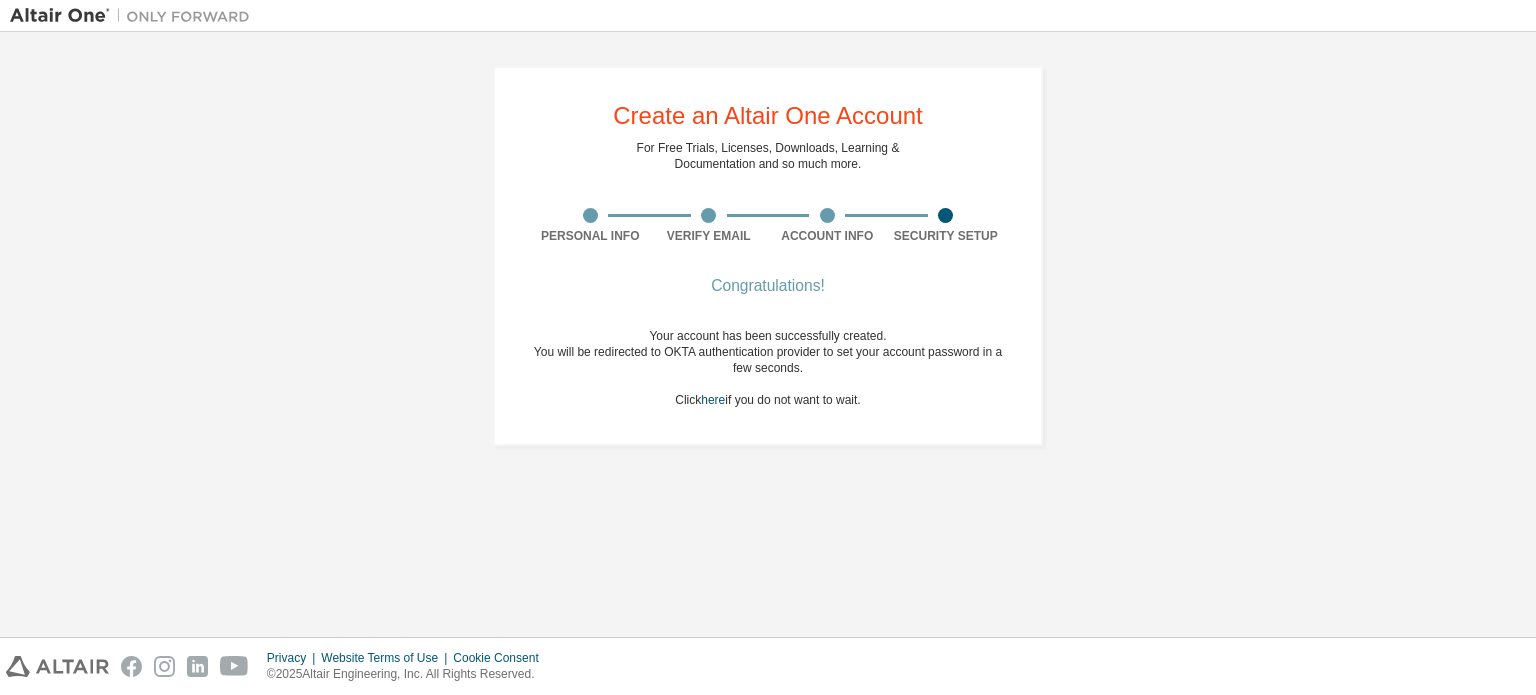 click on "Congratulations! Your account has been successfully created. You will be redirected to OKTA authentication provider to set your account password in a few seconds. Click  here  if you do not want to wait." at bounding box center [768, 356] 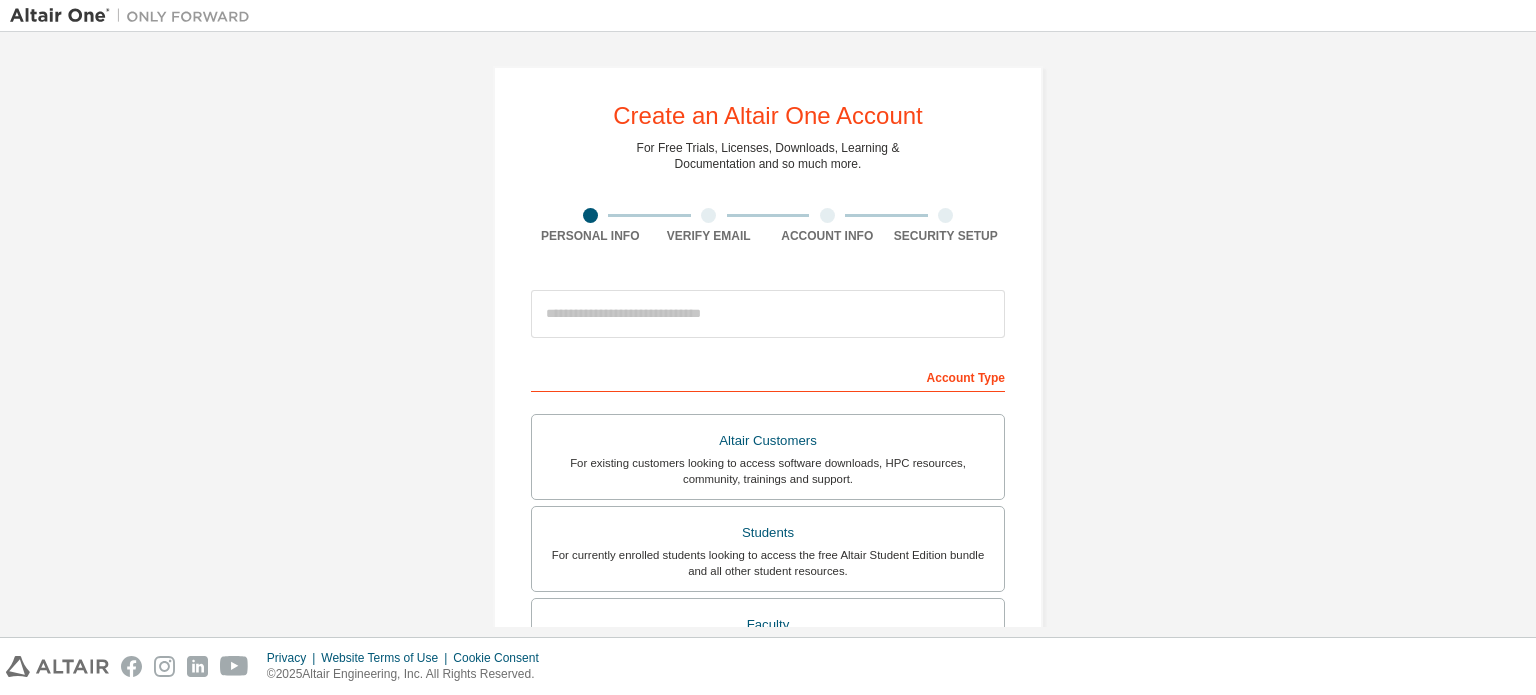 scroll, scrollTop: 0, scrollLeft: 0, axis: both 